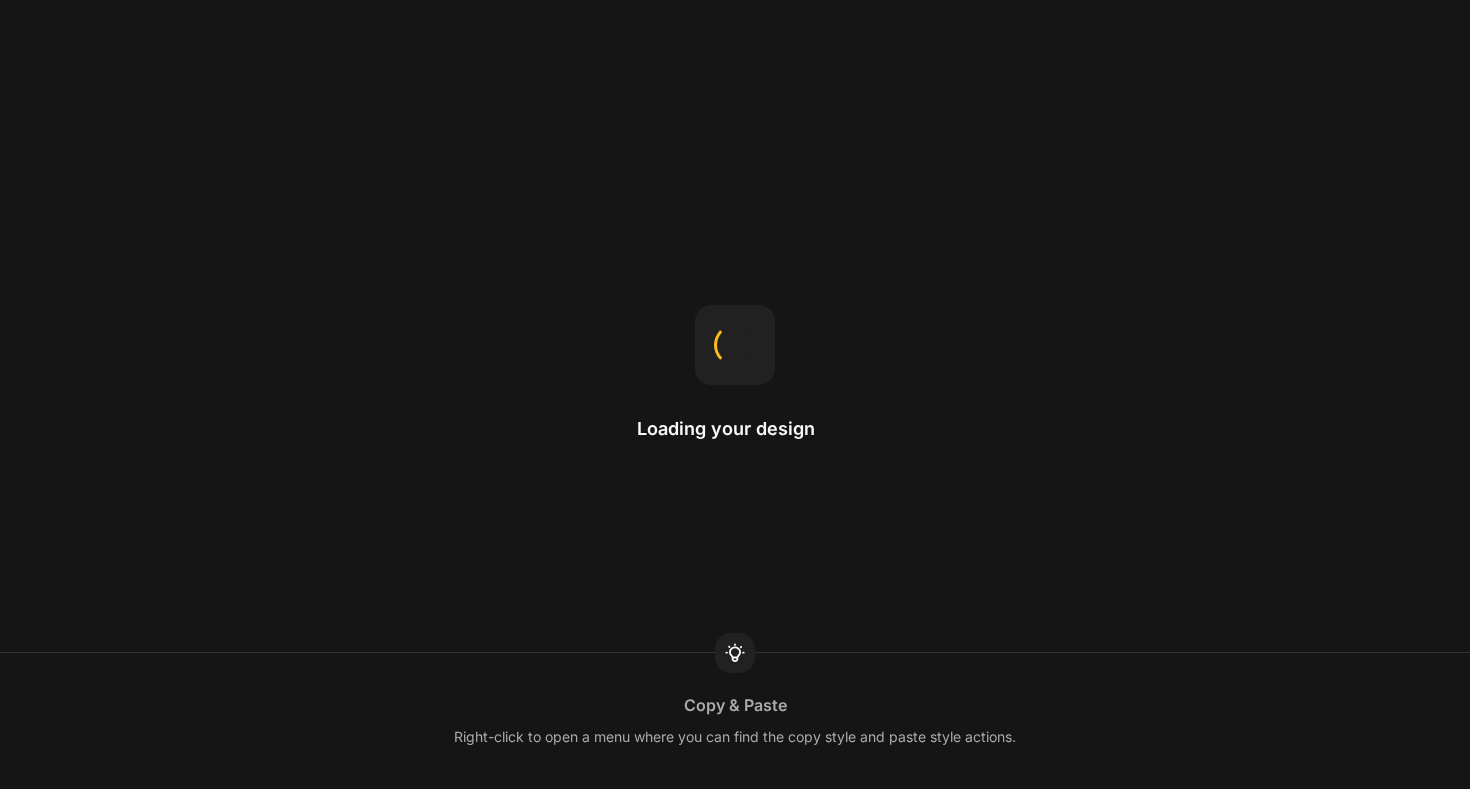 scroll, scrollTop: 0, scrollLeft: 0, axis: both 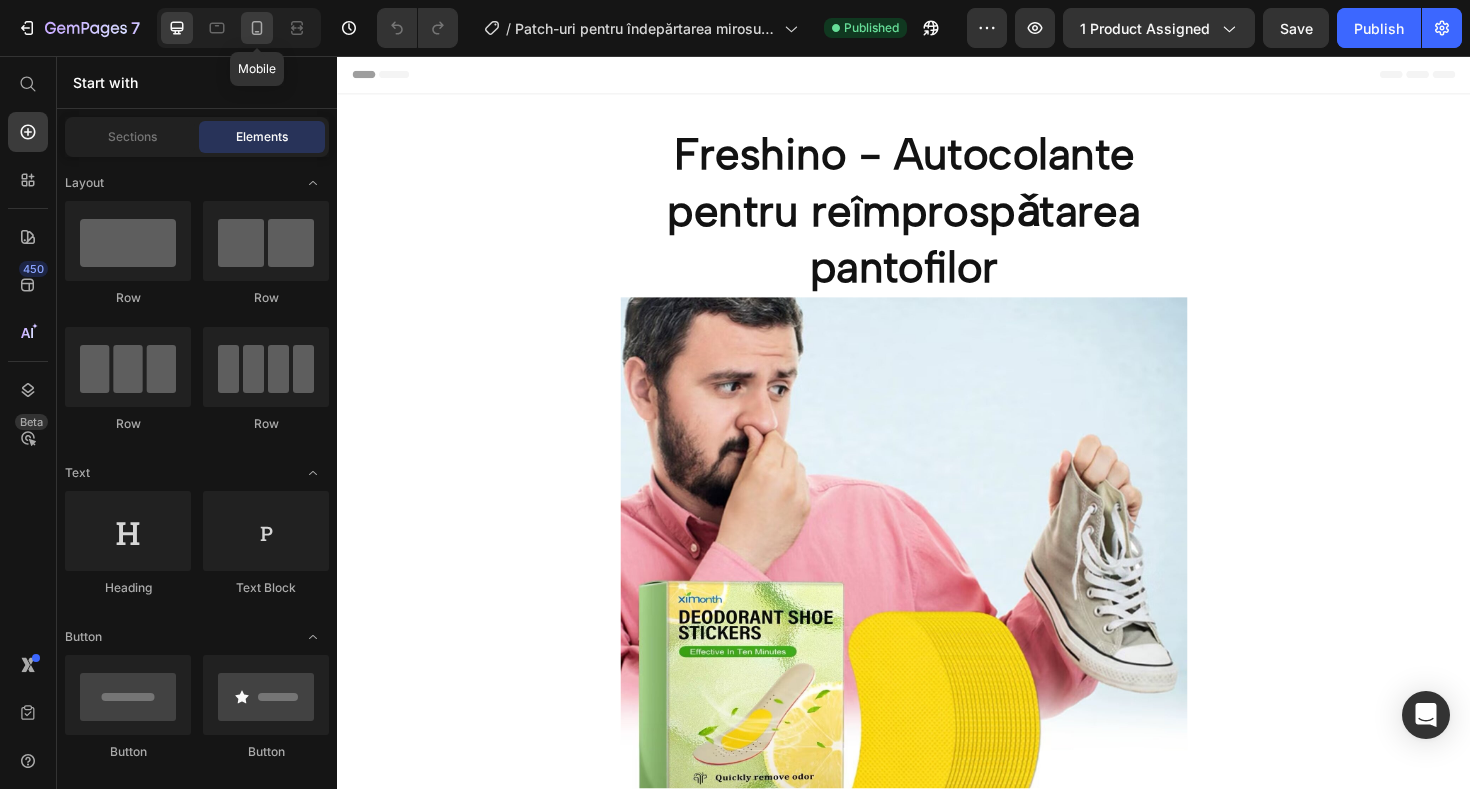 click 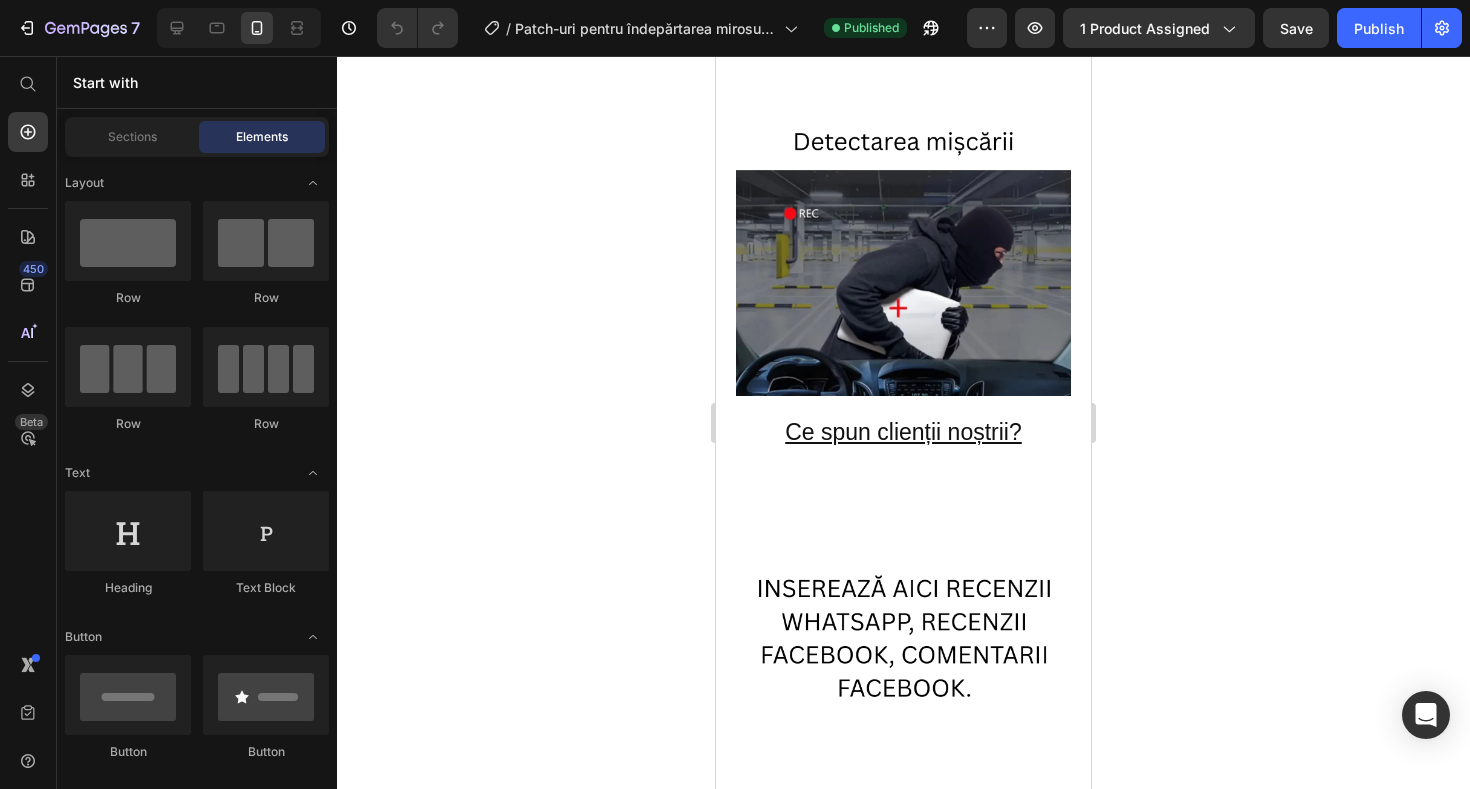 scroll, scrollTop: 2729, scrollLeft: 0, axis: vertical 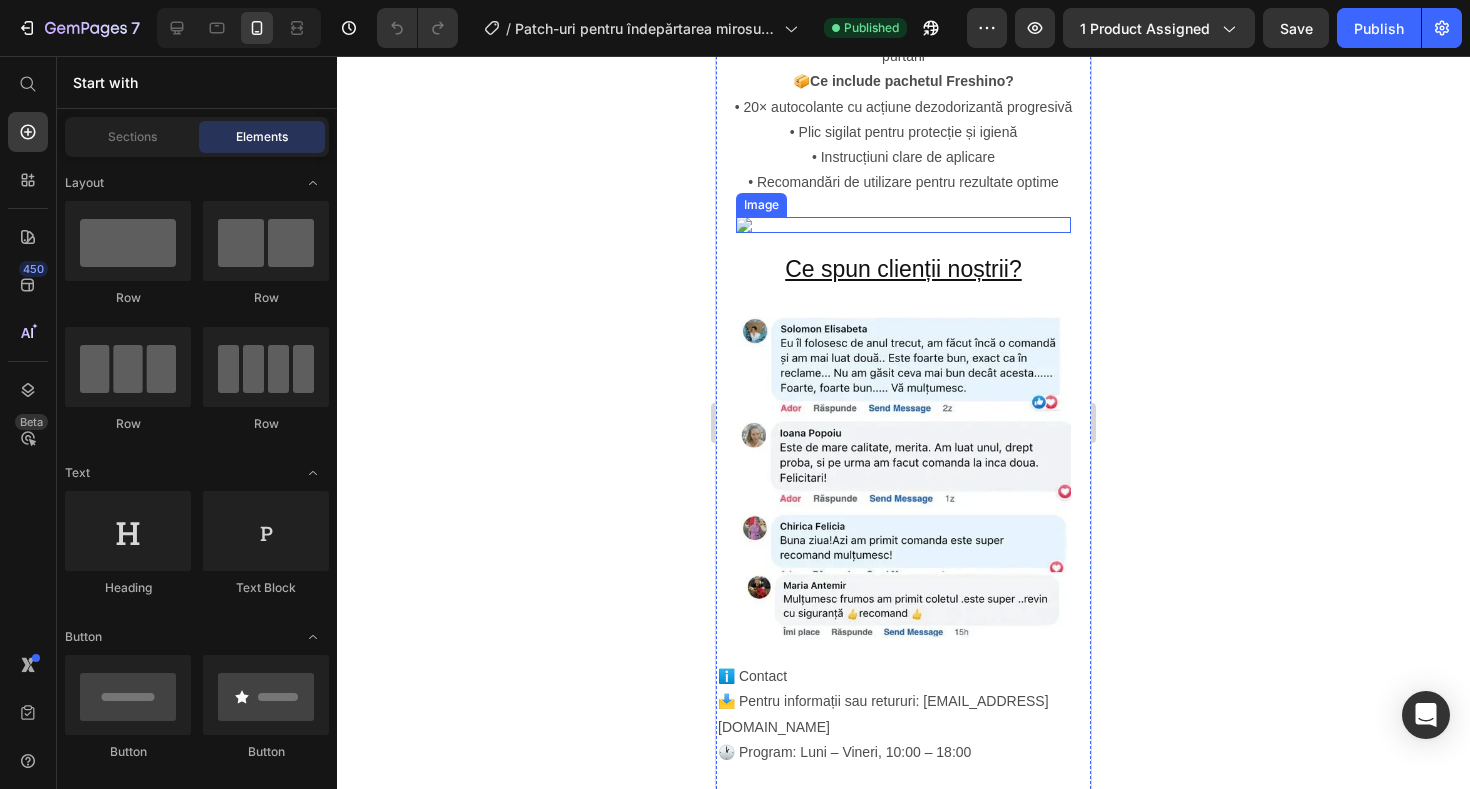 click at bounding box center [903, 225] 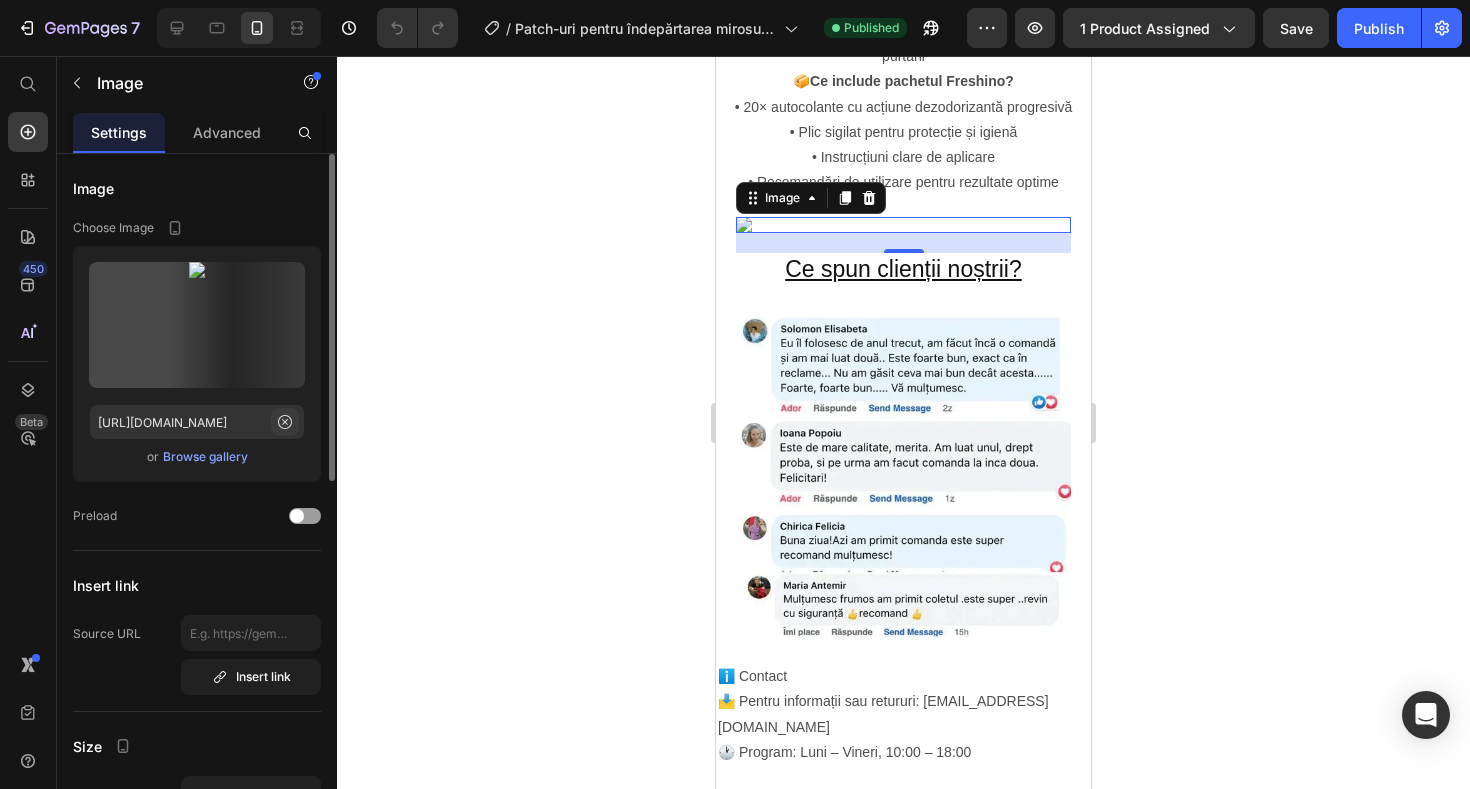 click 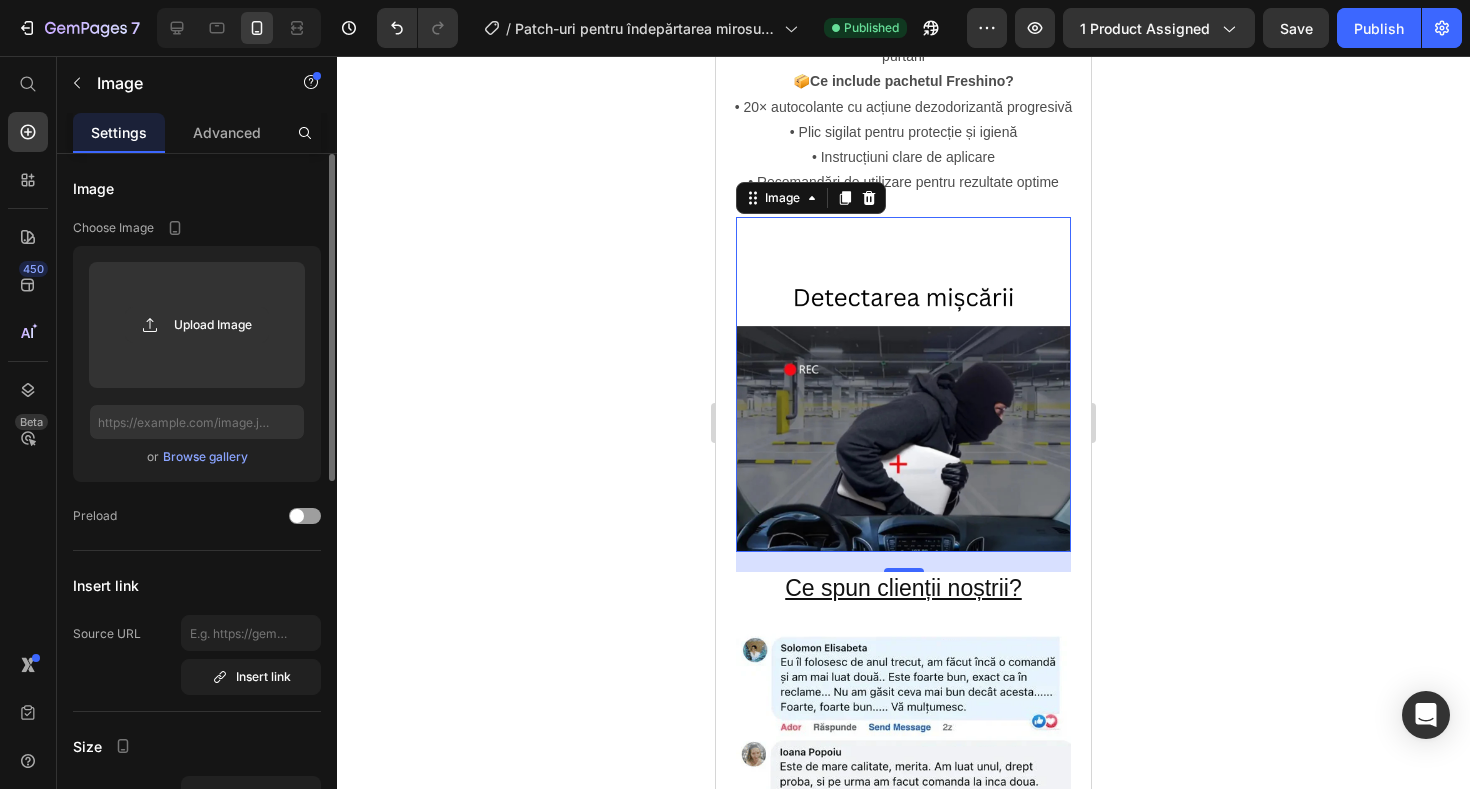 click at bounding box center (903, 384) 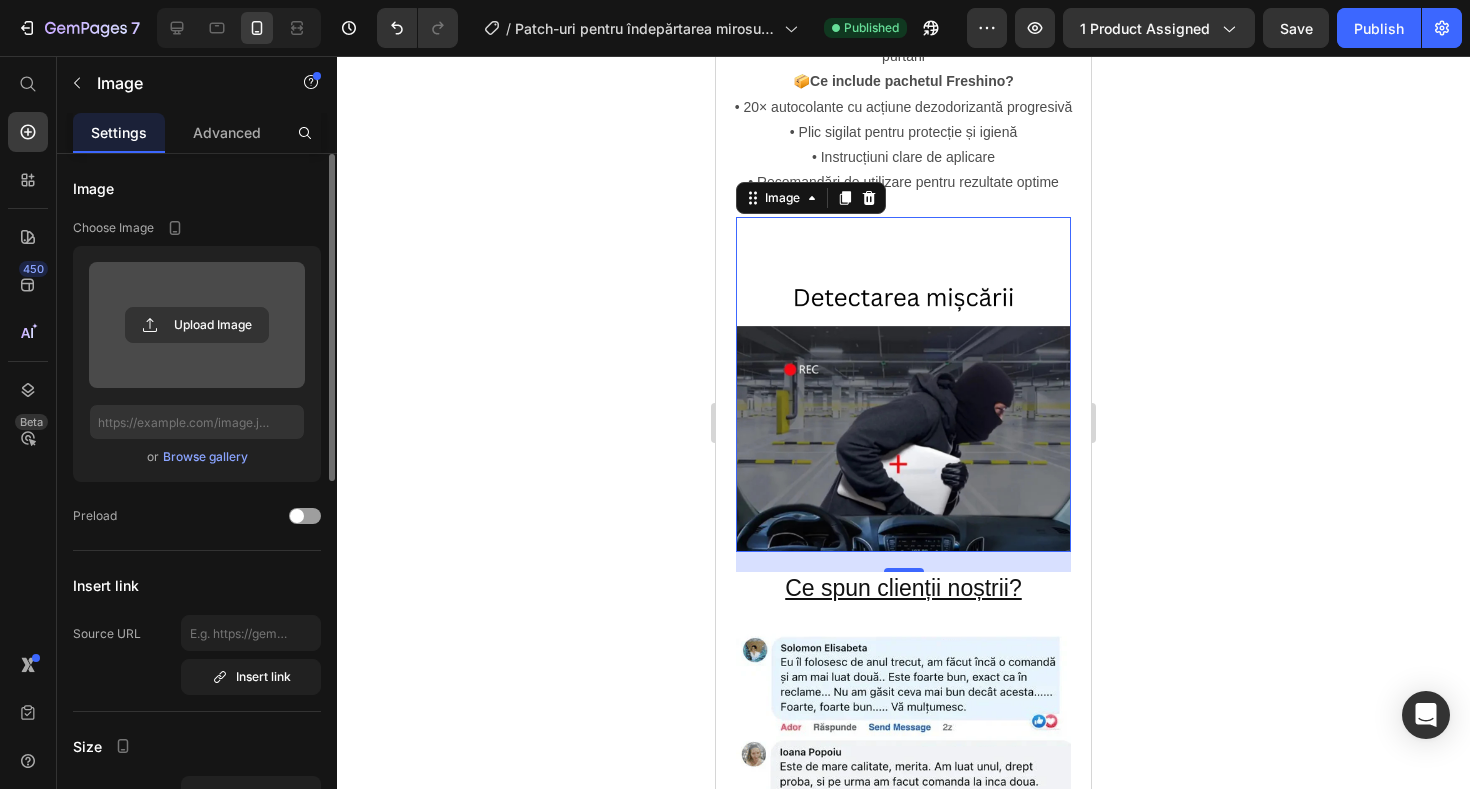 click at bounding box center (197, 325) 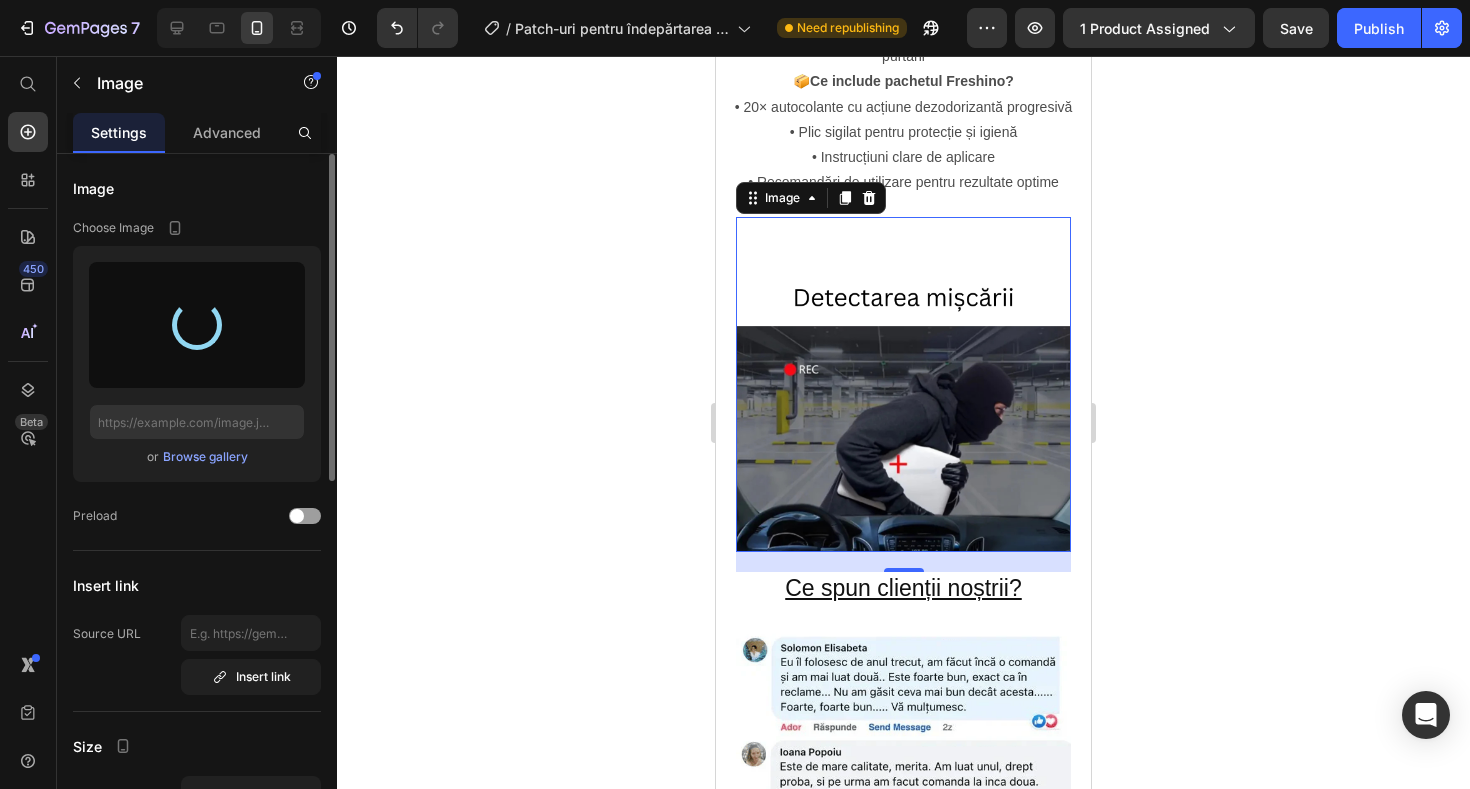 type on "[URL][DOMAIN_NAME]" 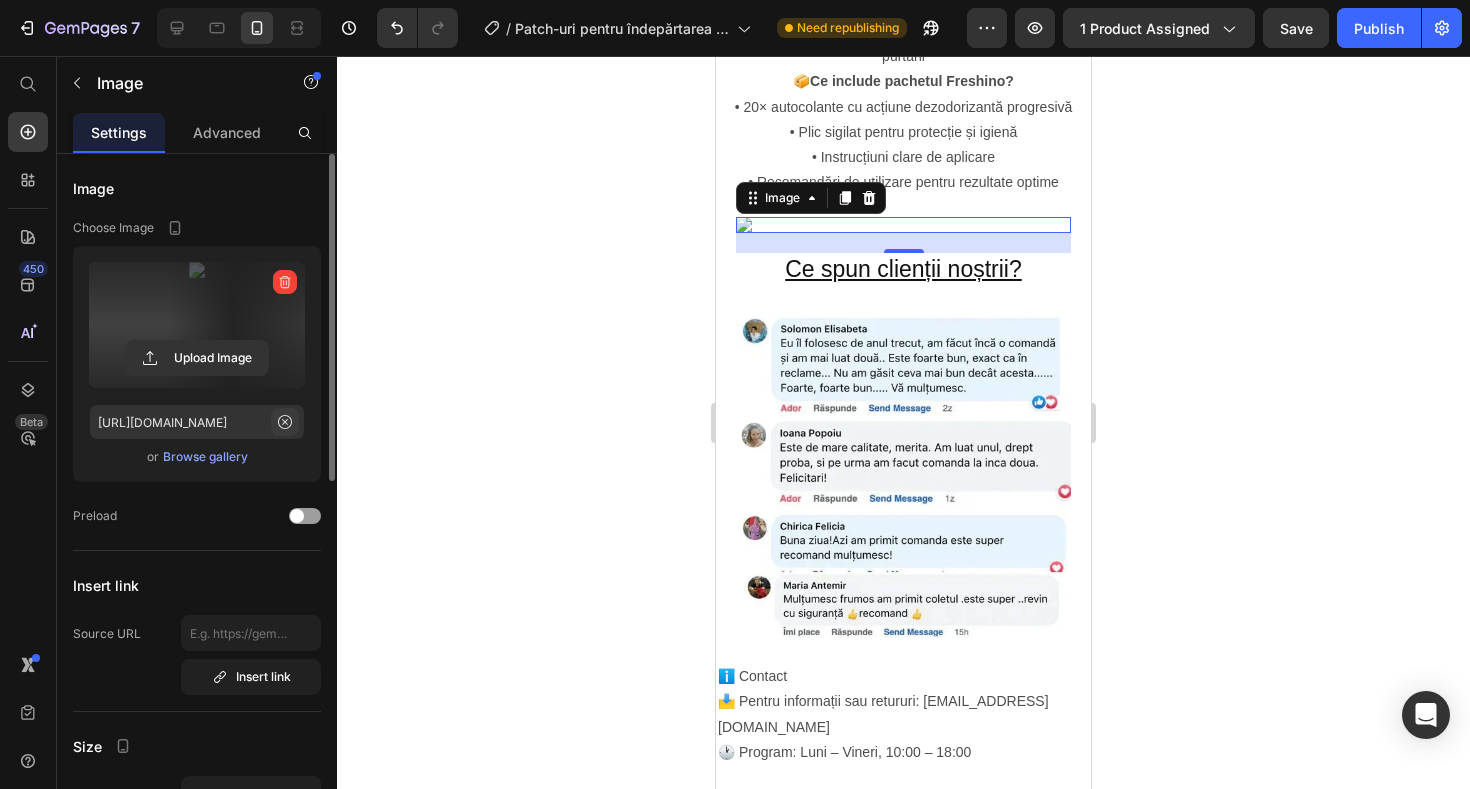 click 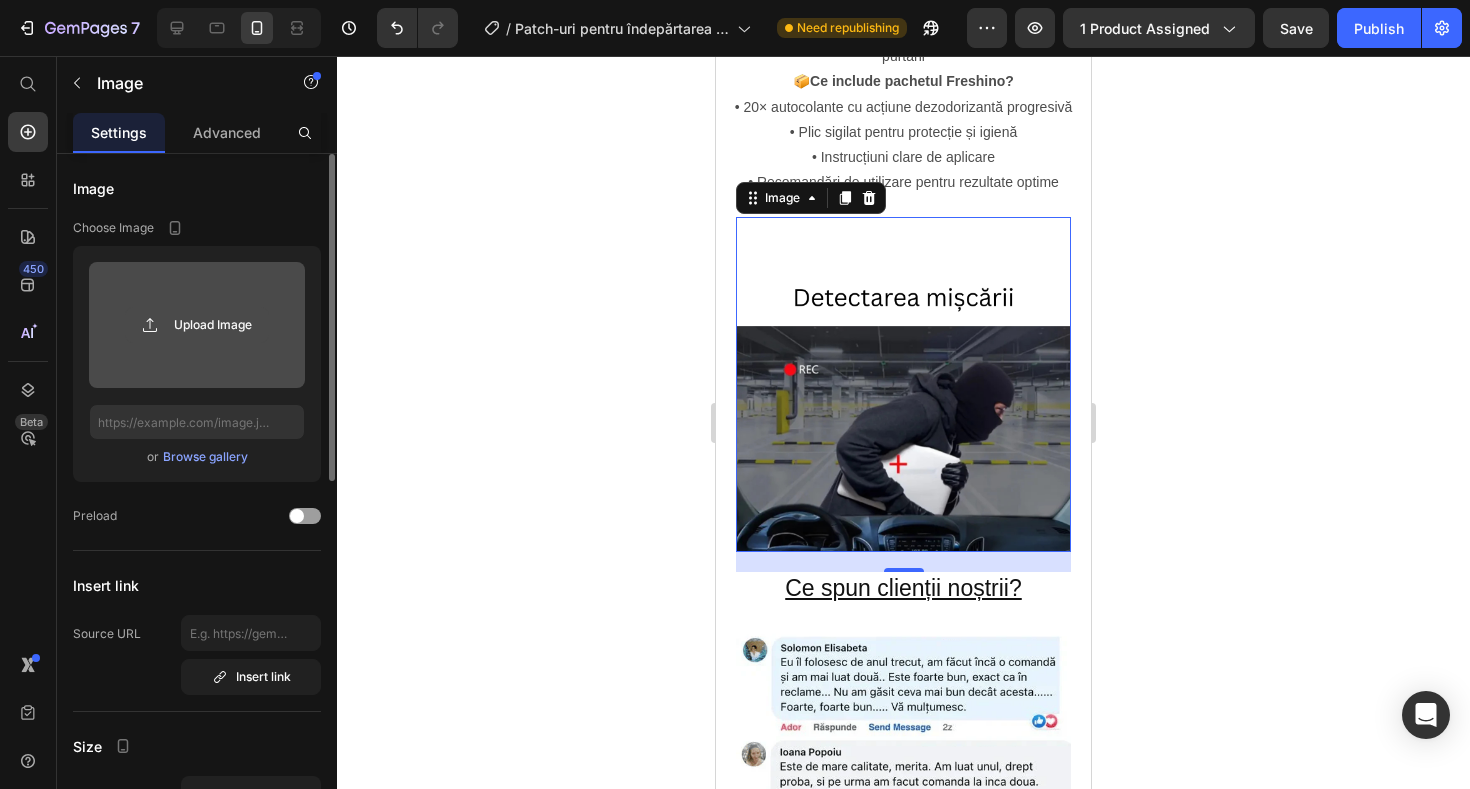 click 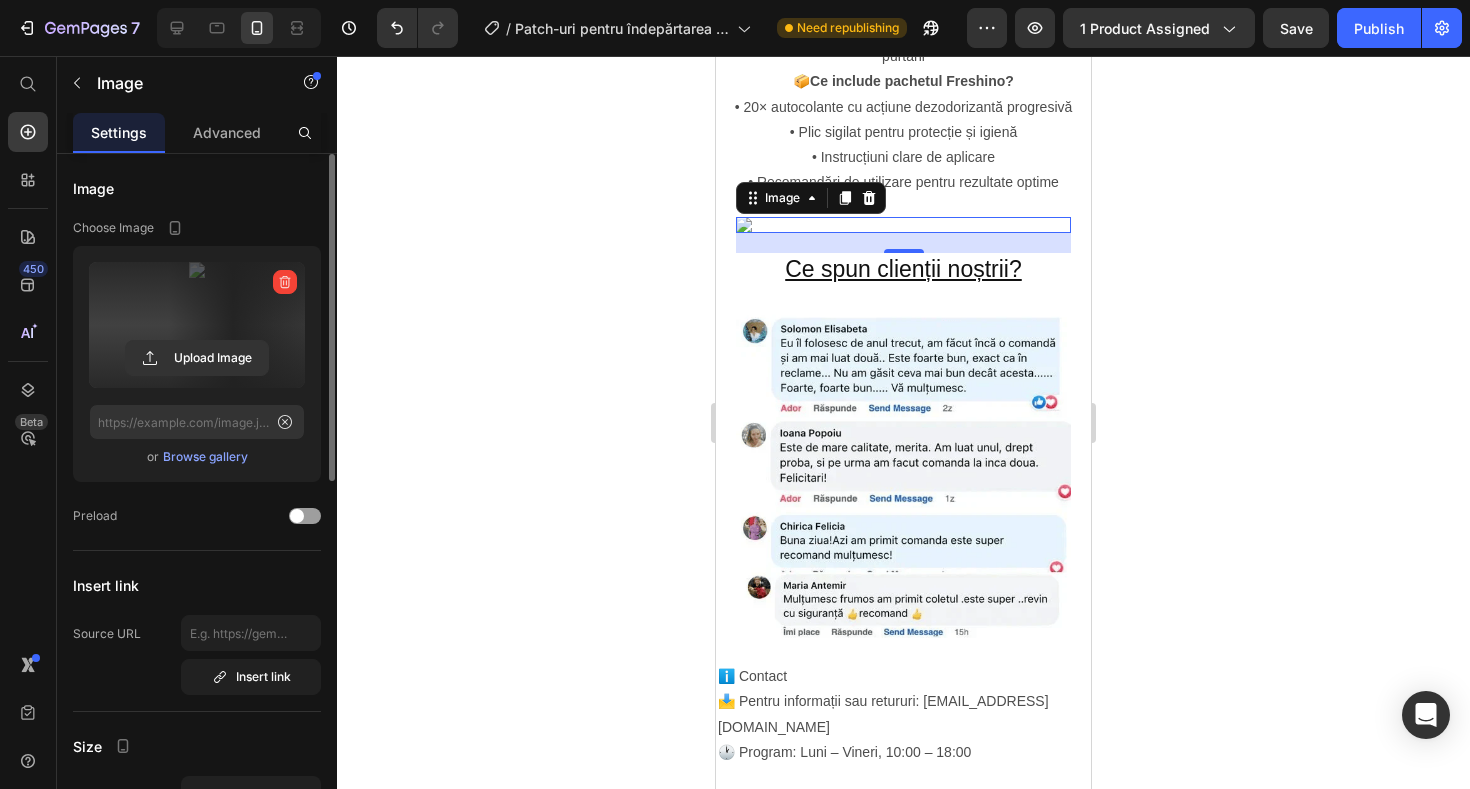 type on "[URL][DOMAIN_NAME]" 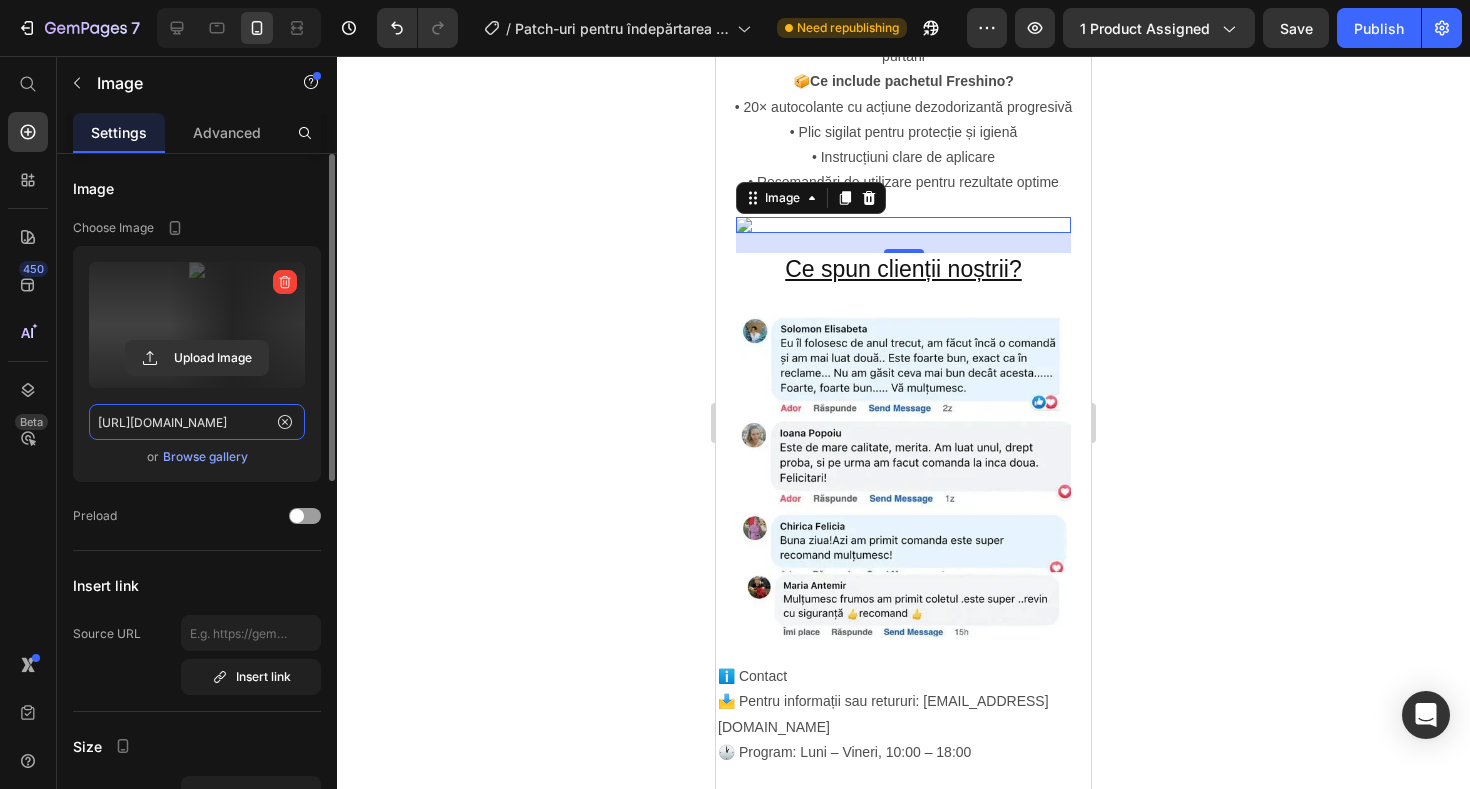 click on "[URL][DOMAIN_NAME]" 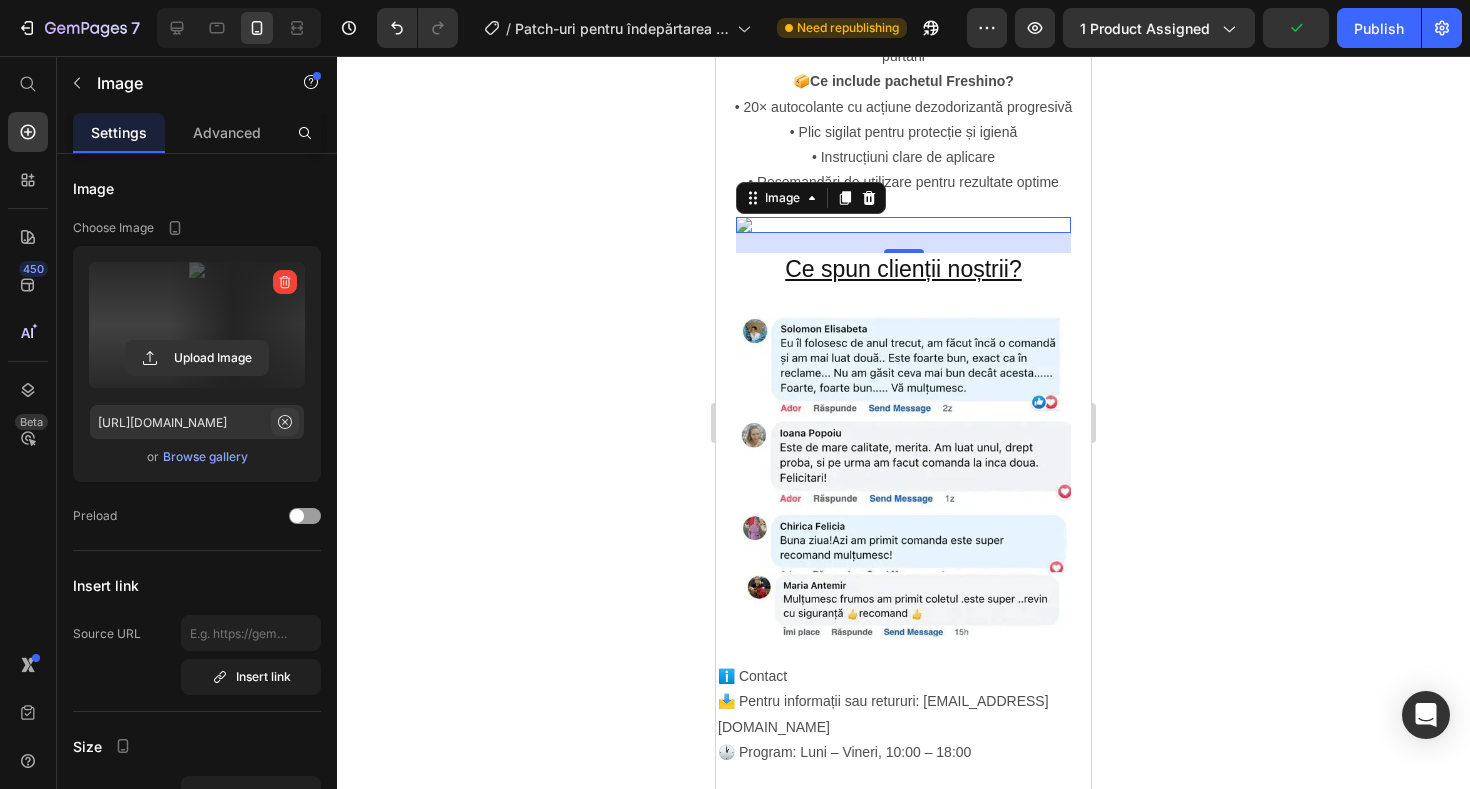 click 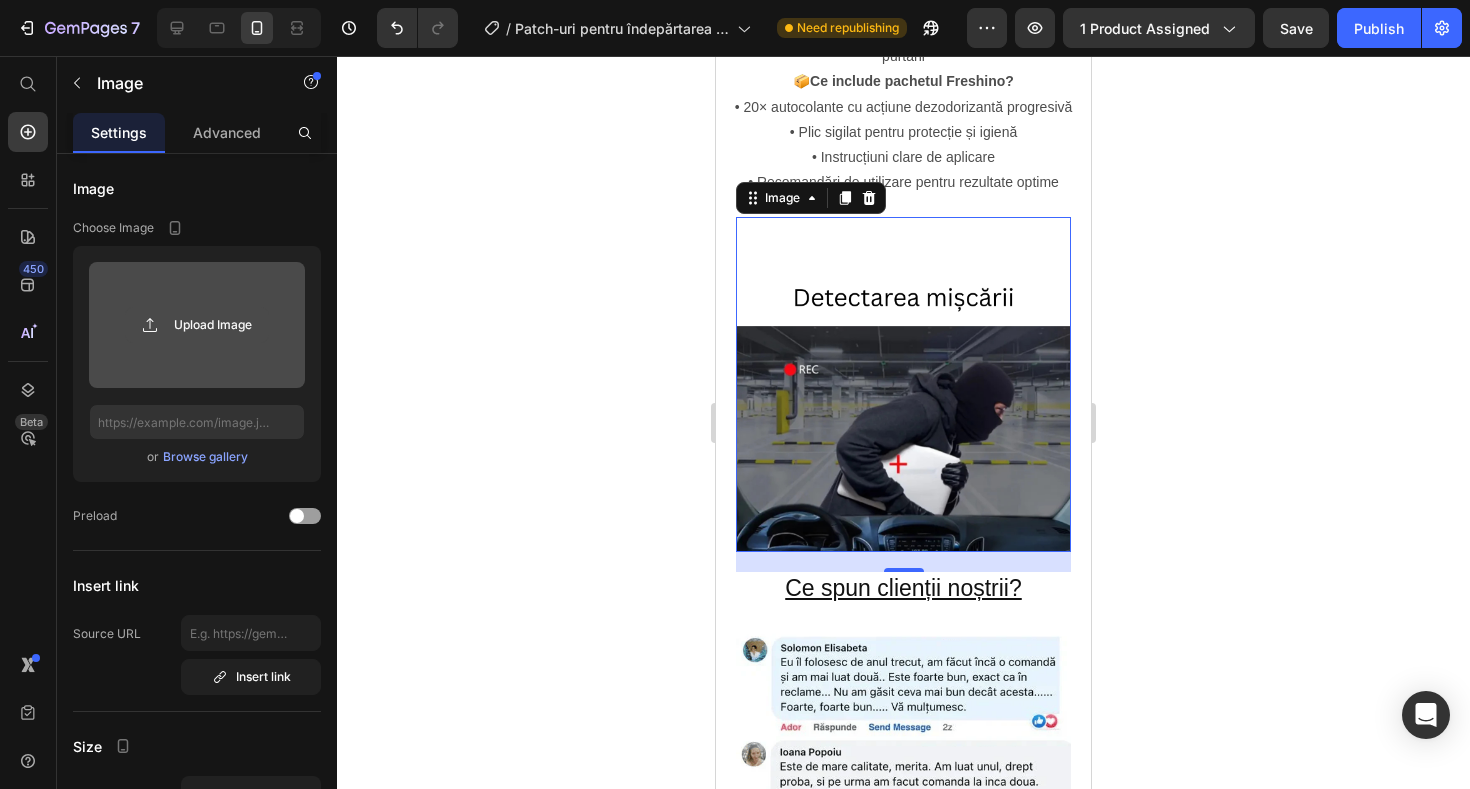 click 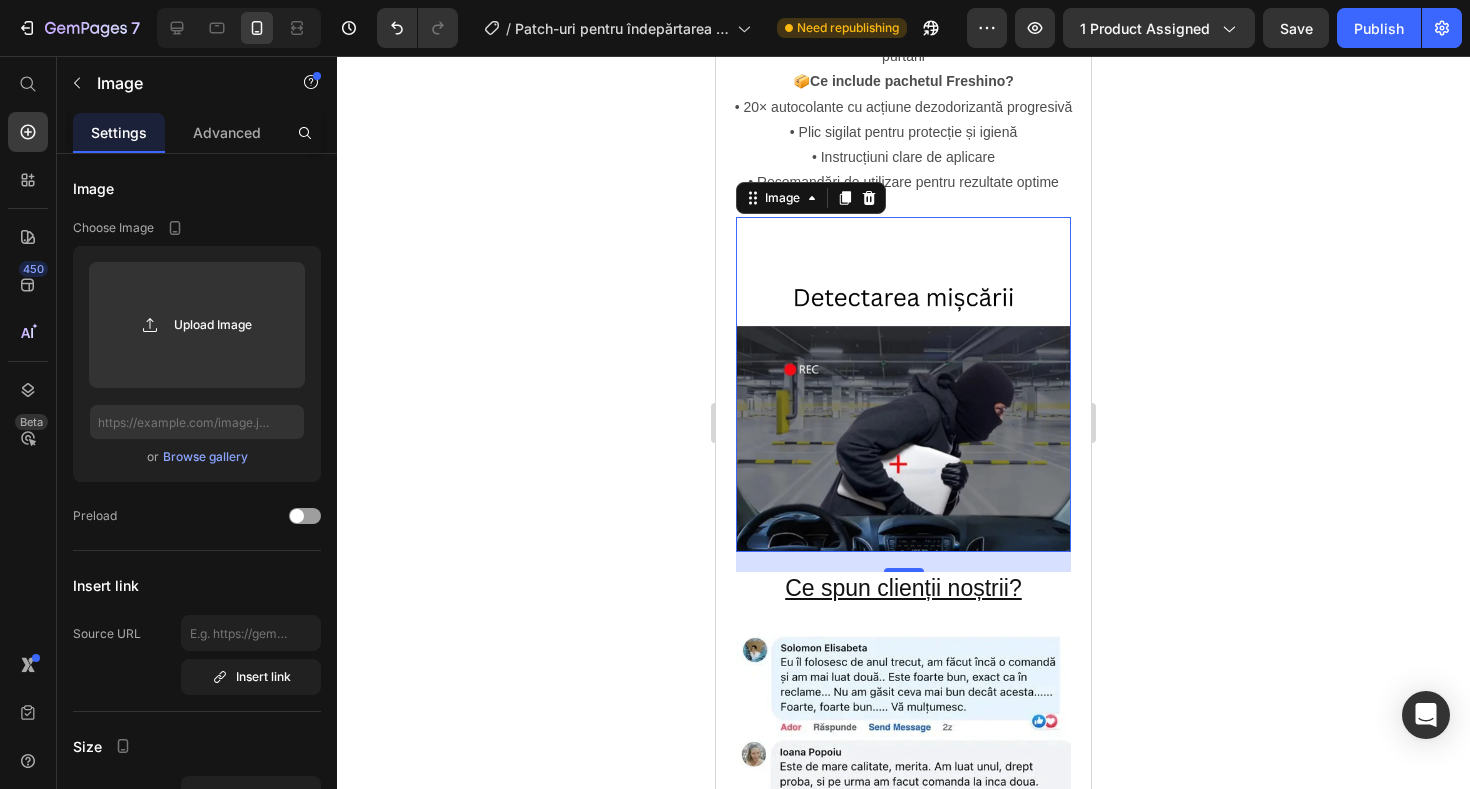 click at bounding box center (903, 384) 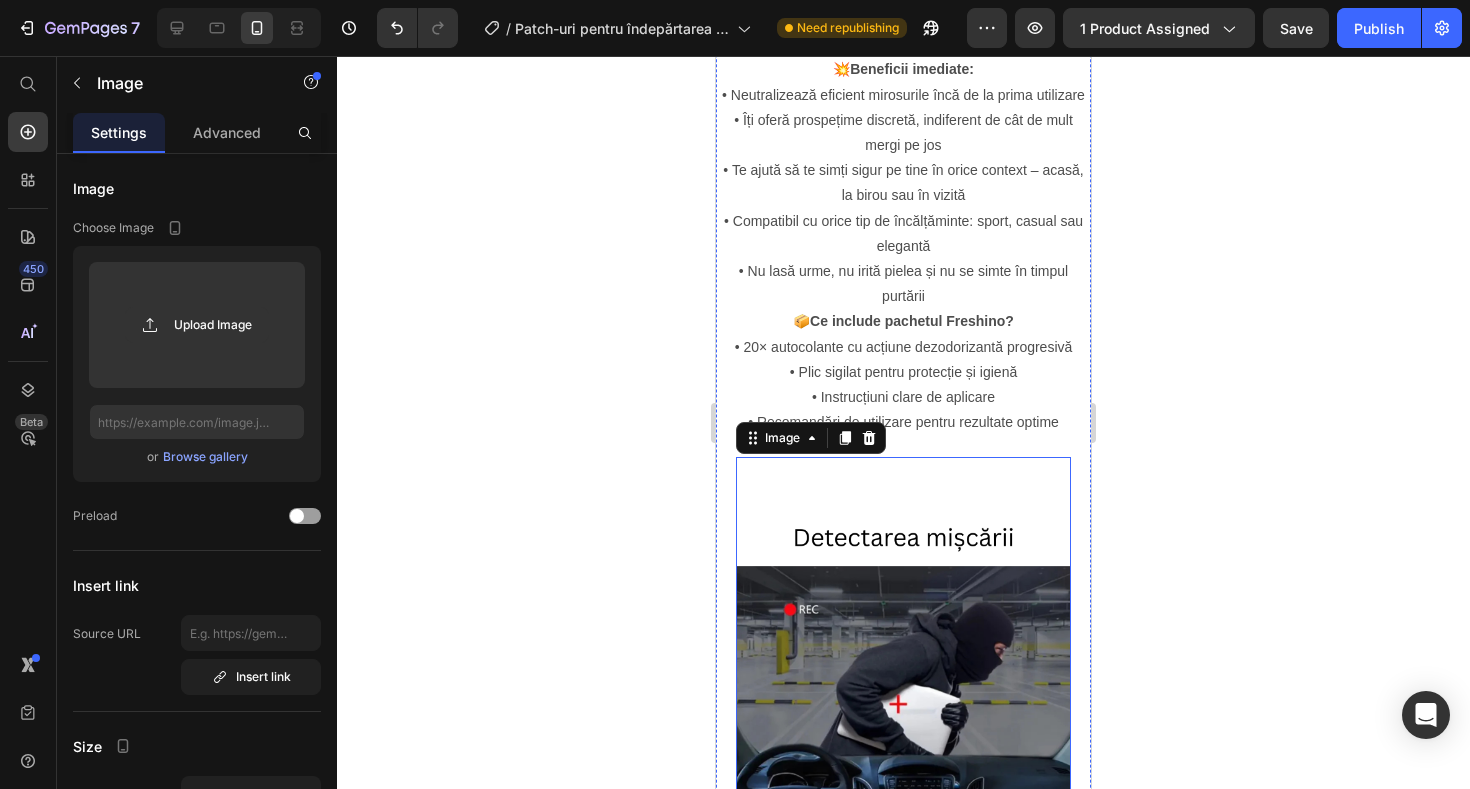 scroll, scrollTop: 2488, scrollLeft: 0, axis: vertical 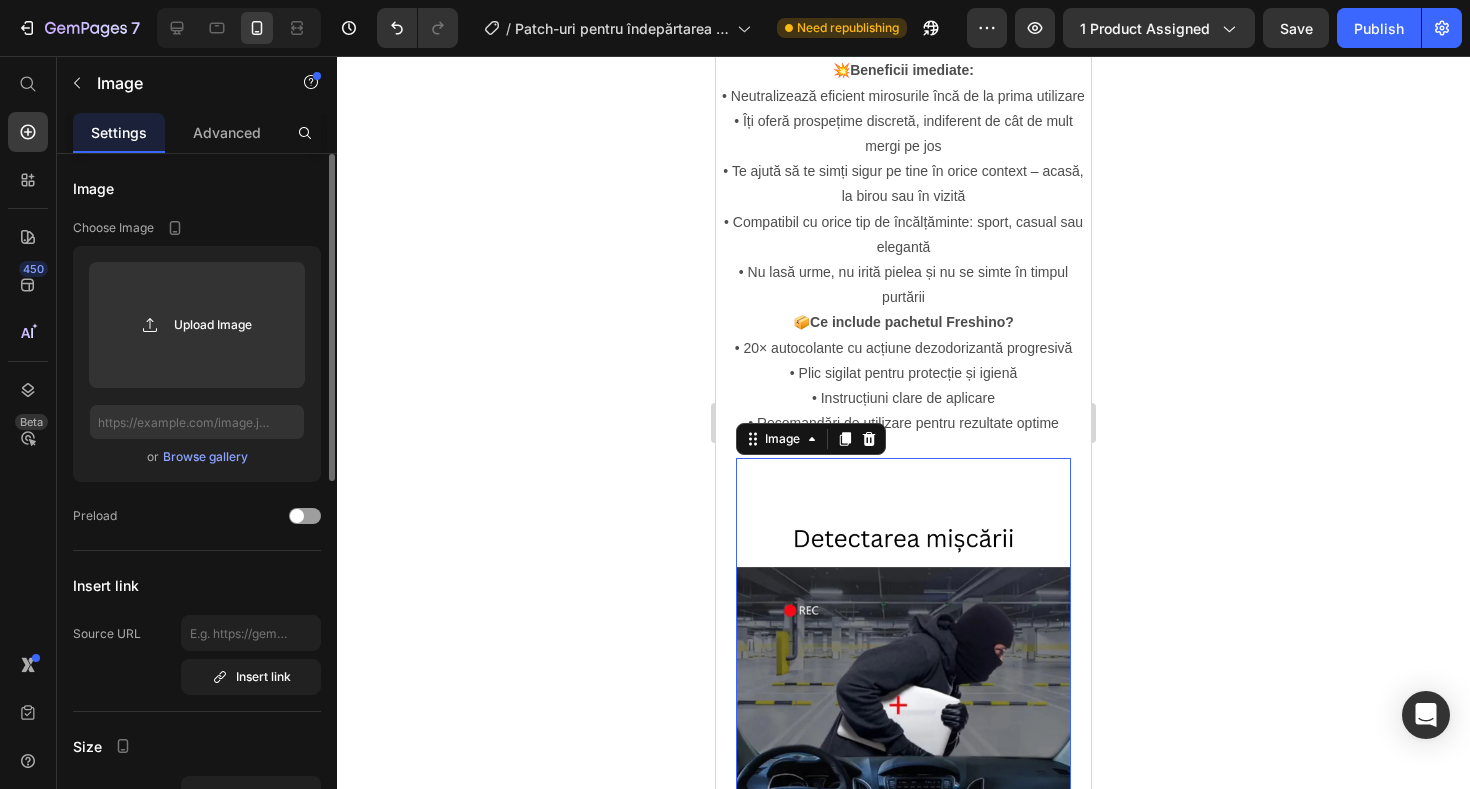 click on "Browse gallery" at bounding box center (205, 457) 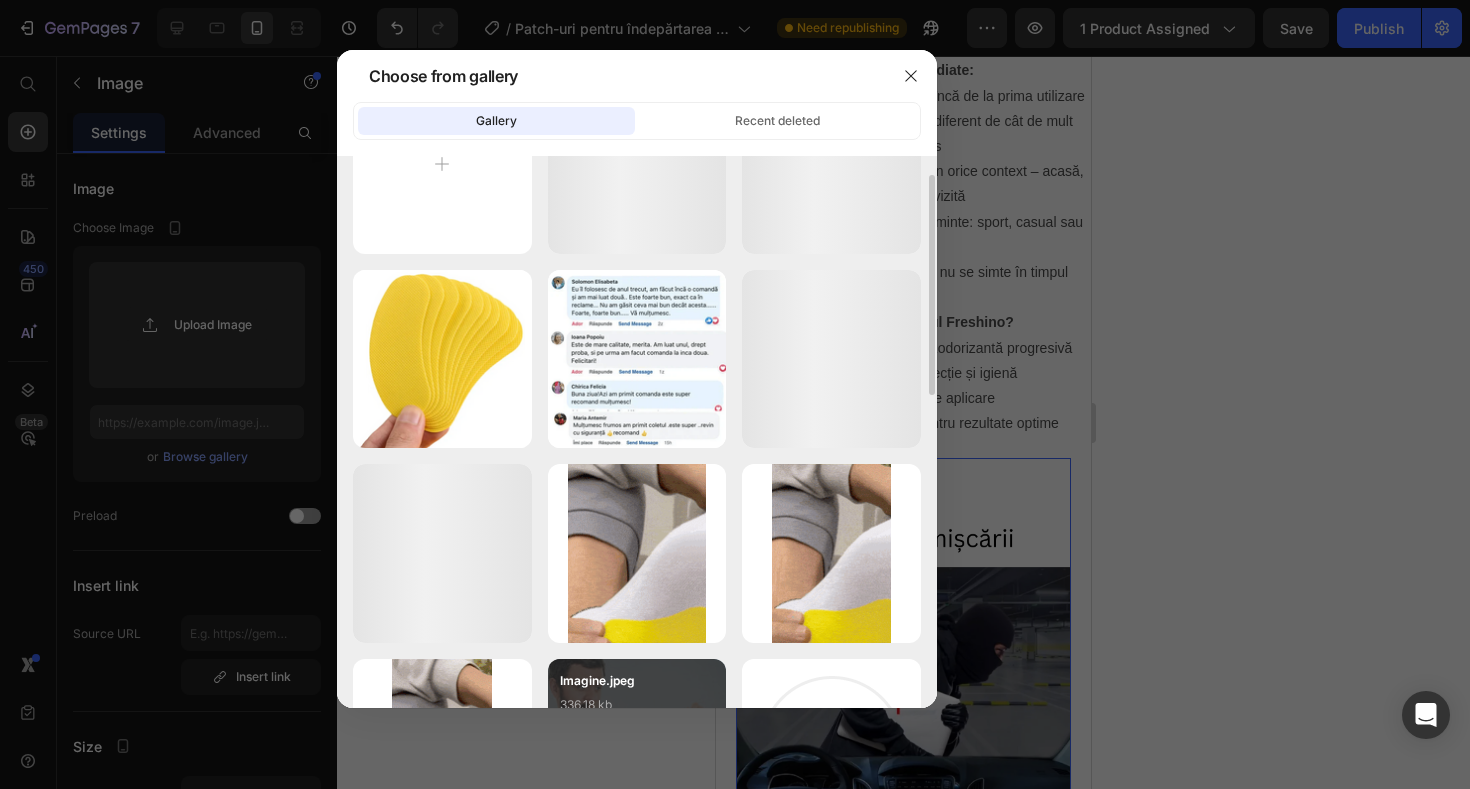 scroll, scrollTop: 0, scrollLeft: 0, axis: both 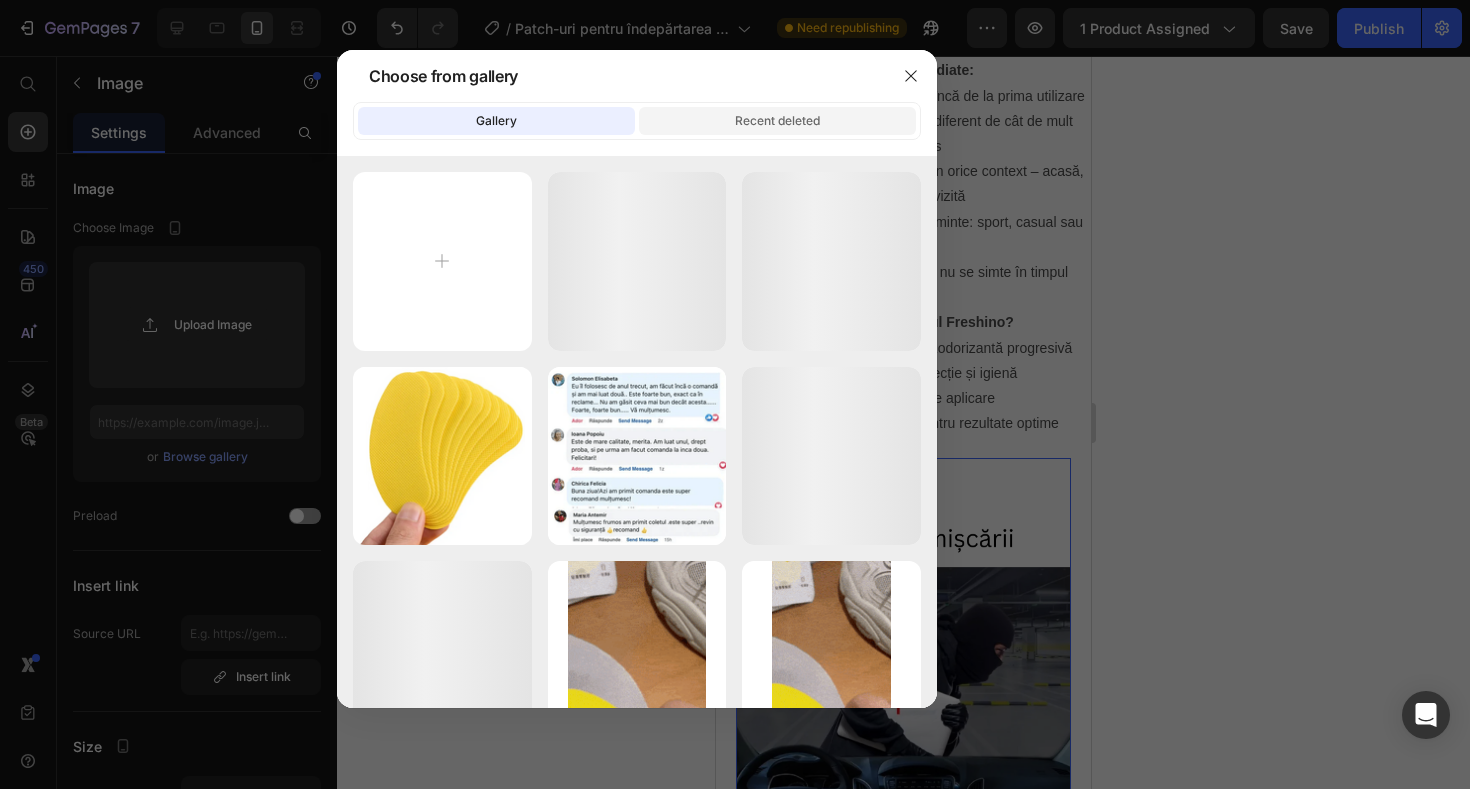 click on "Recent deleted" 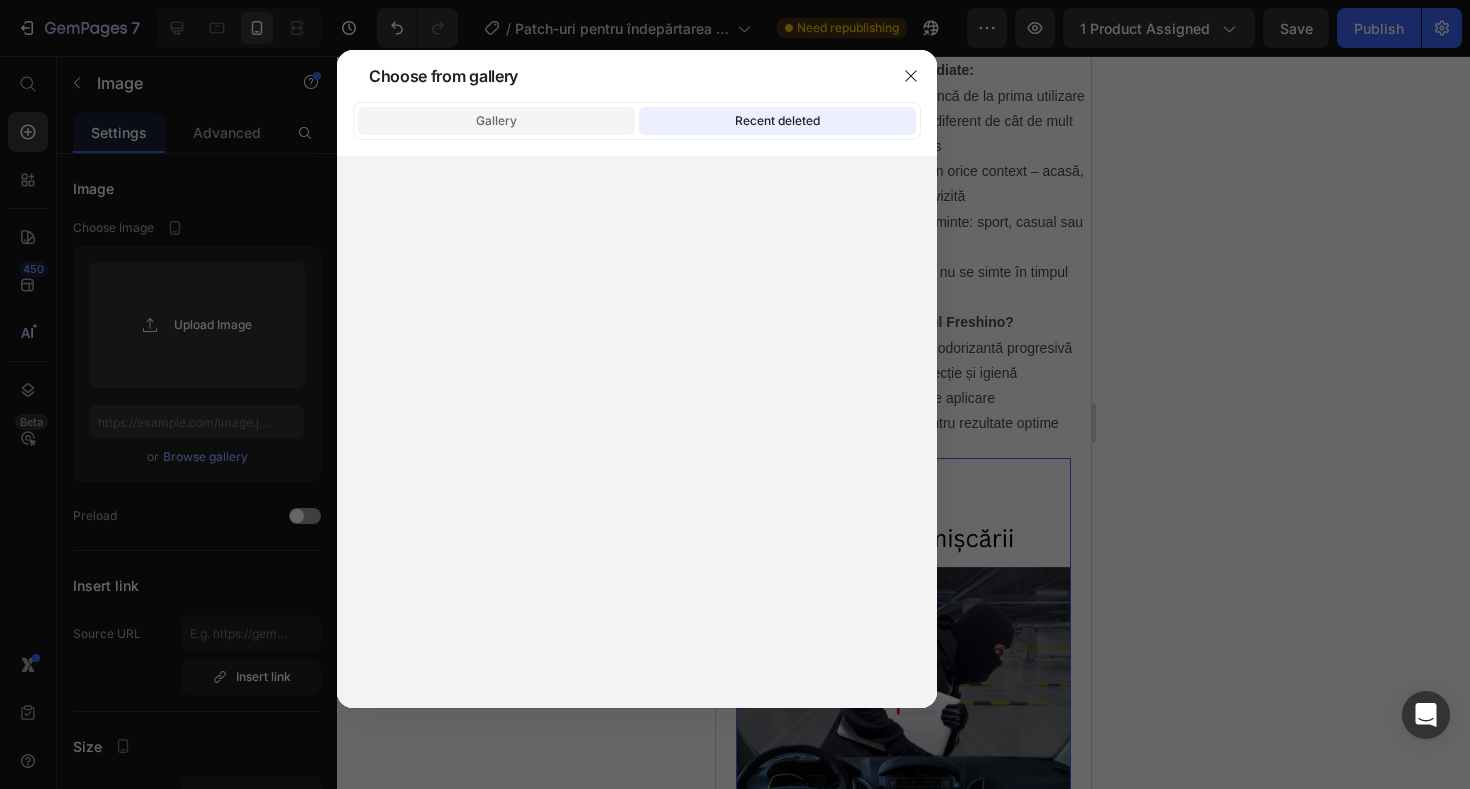 click on "Gallery" 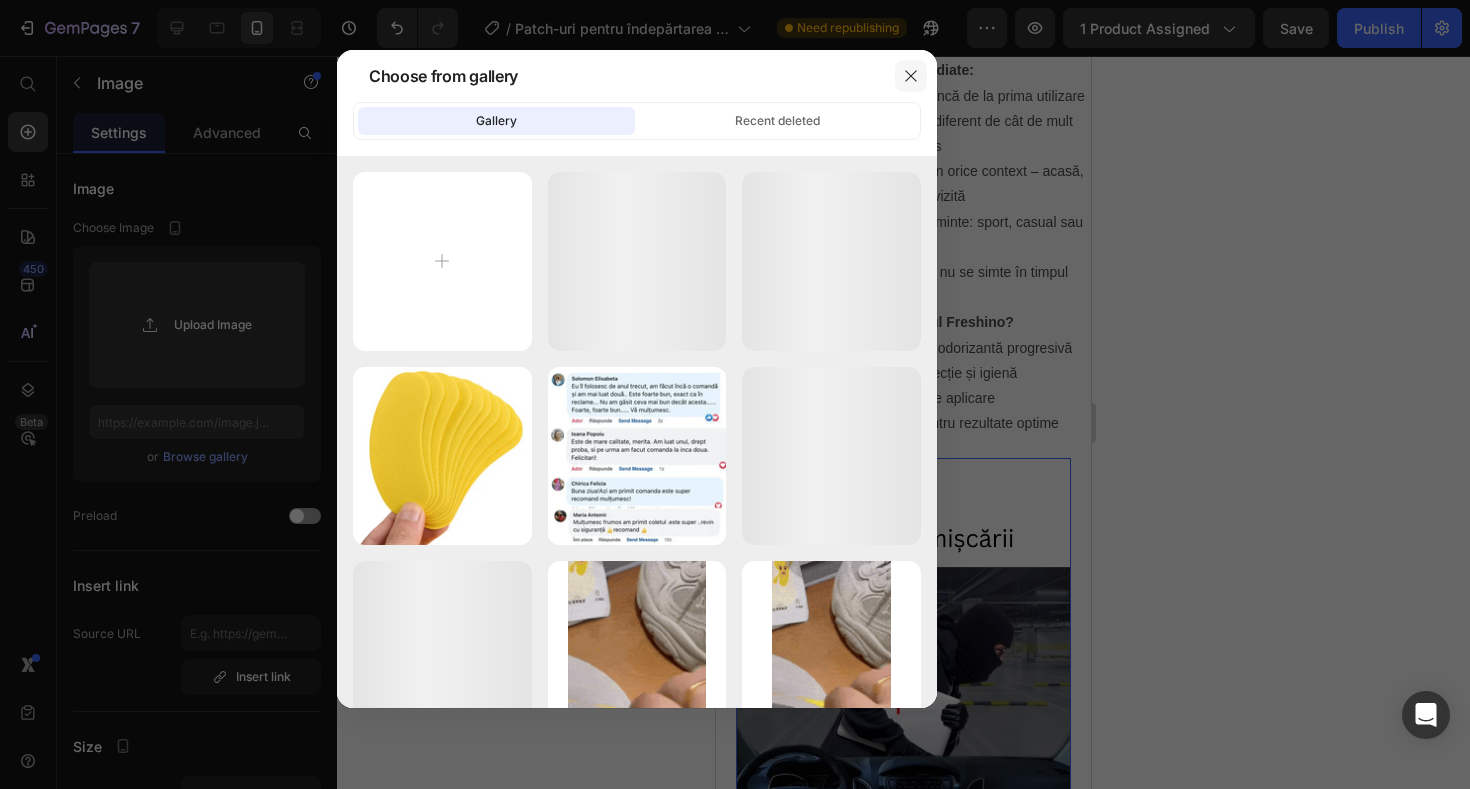 click at bounding box center (911, 76) 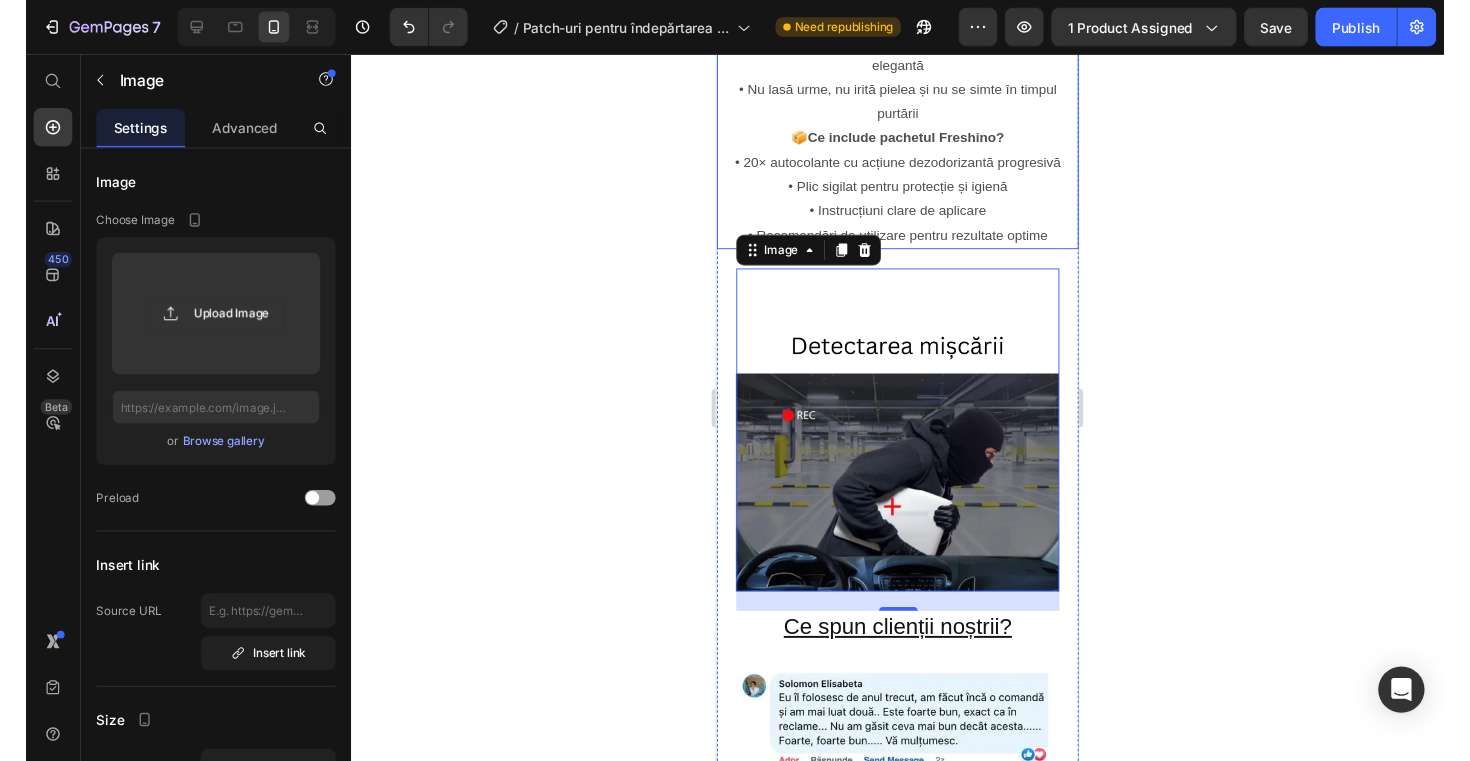 scroll, scrollTop: 2669, scrollLeft: 0, axis: vertical 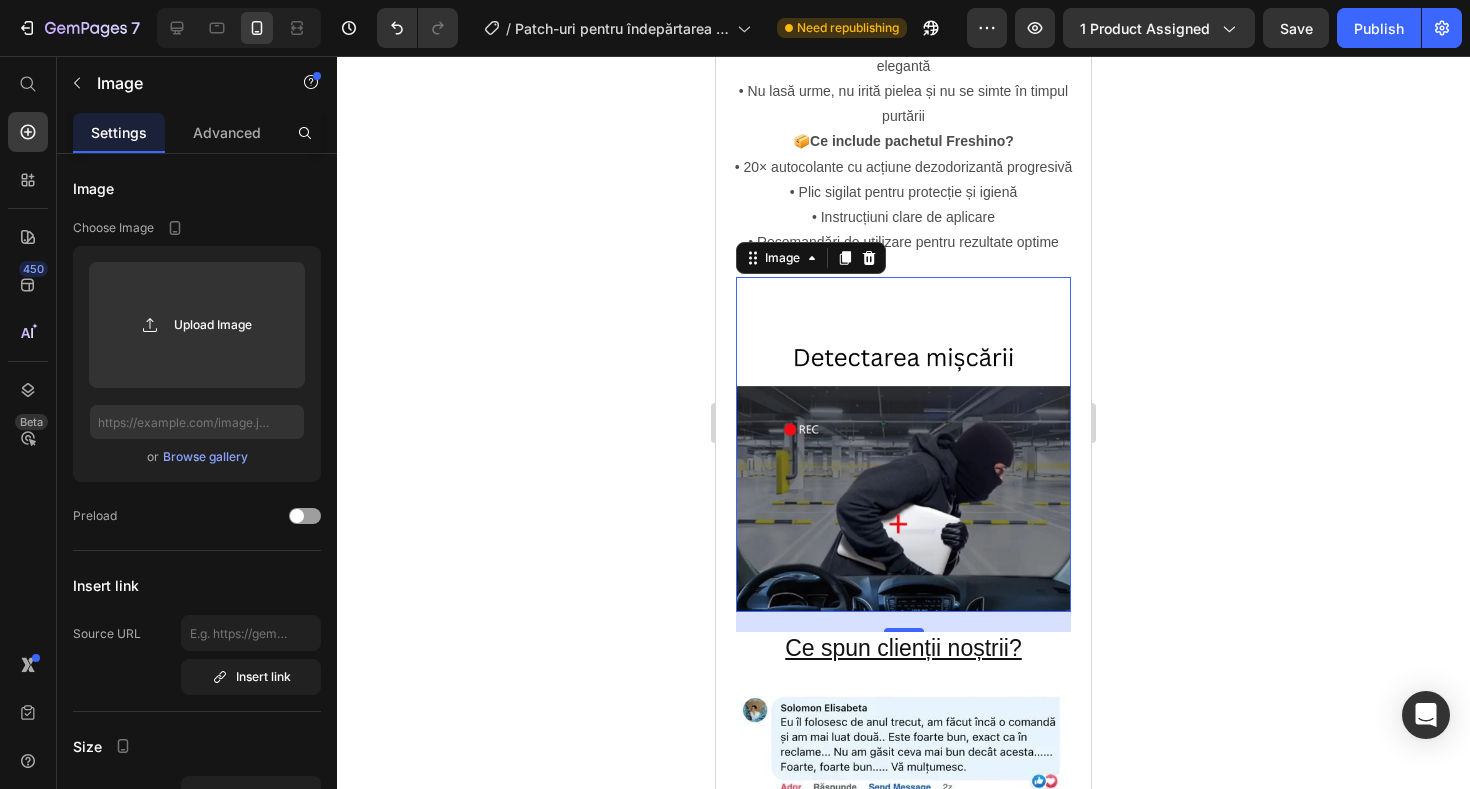 click at bounding box center (903, 444) 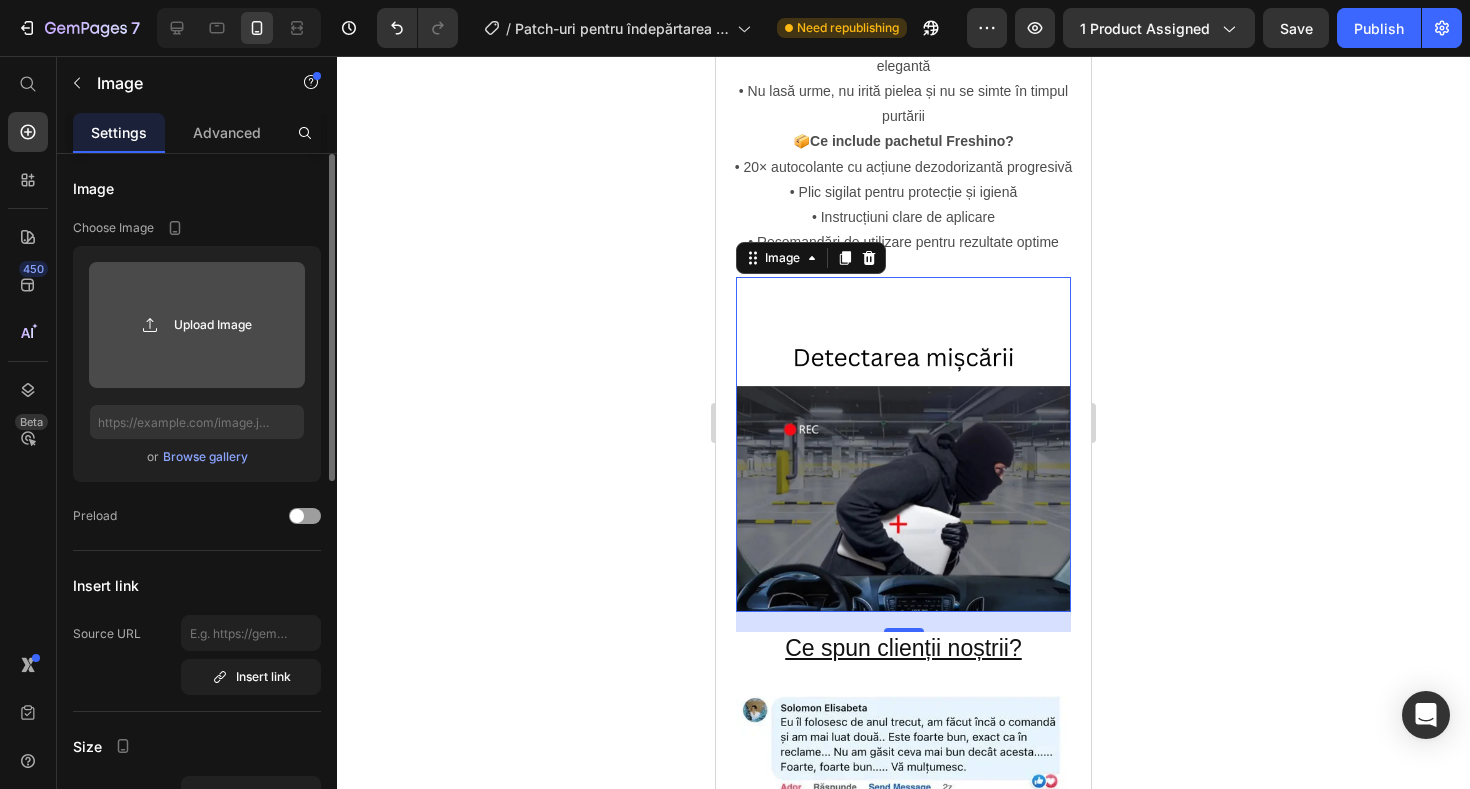 click 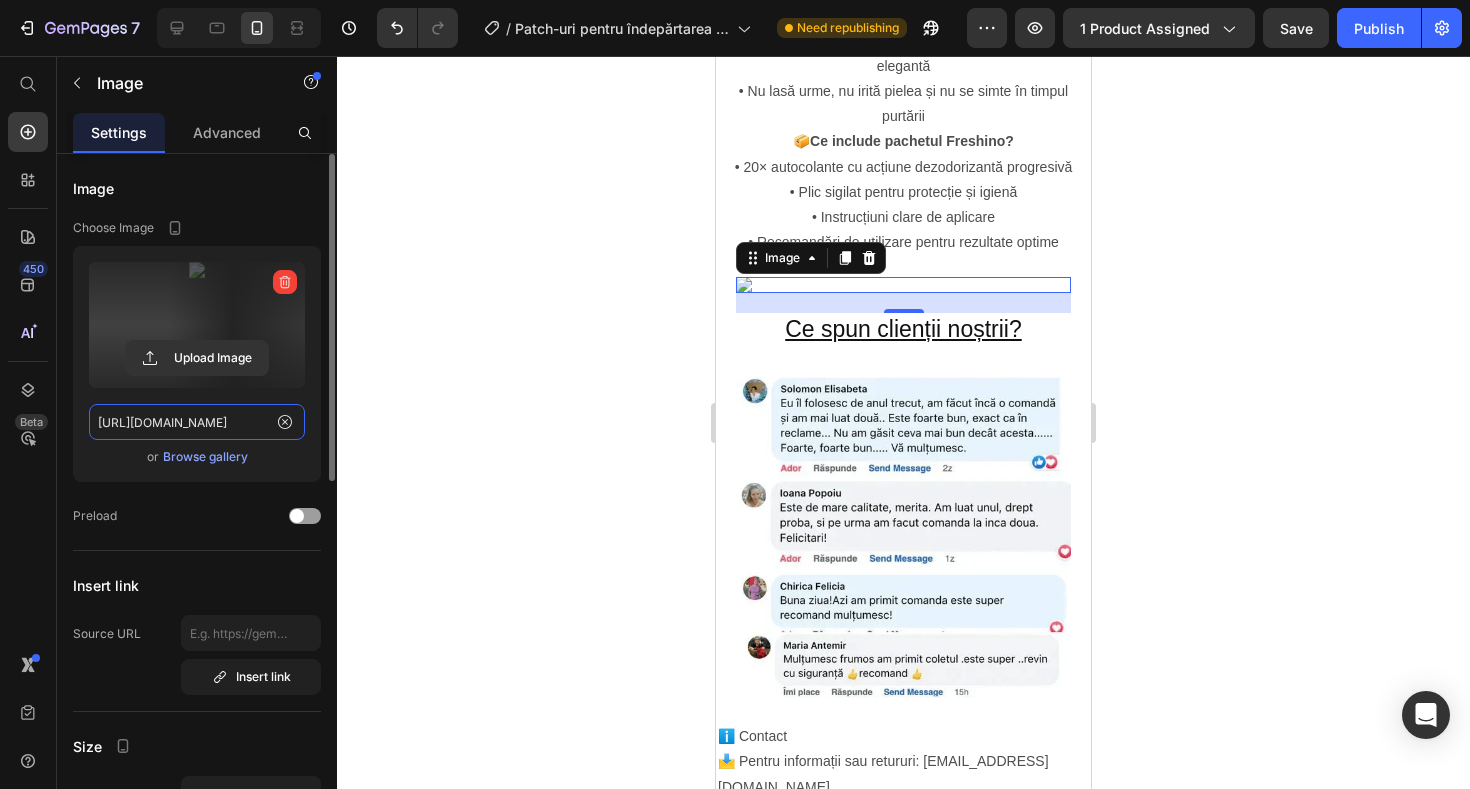 click on "[URL][DOMAIN_NAME]" 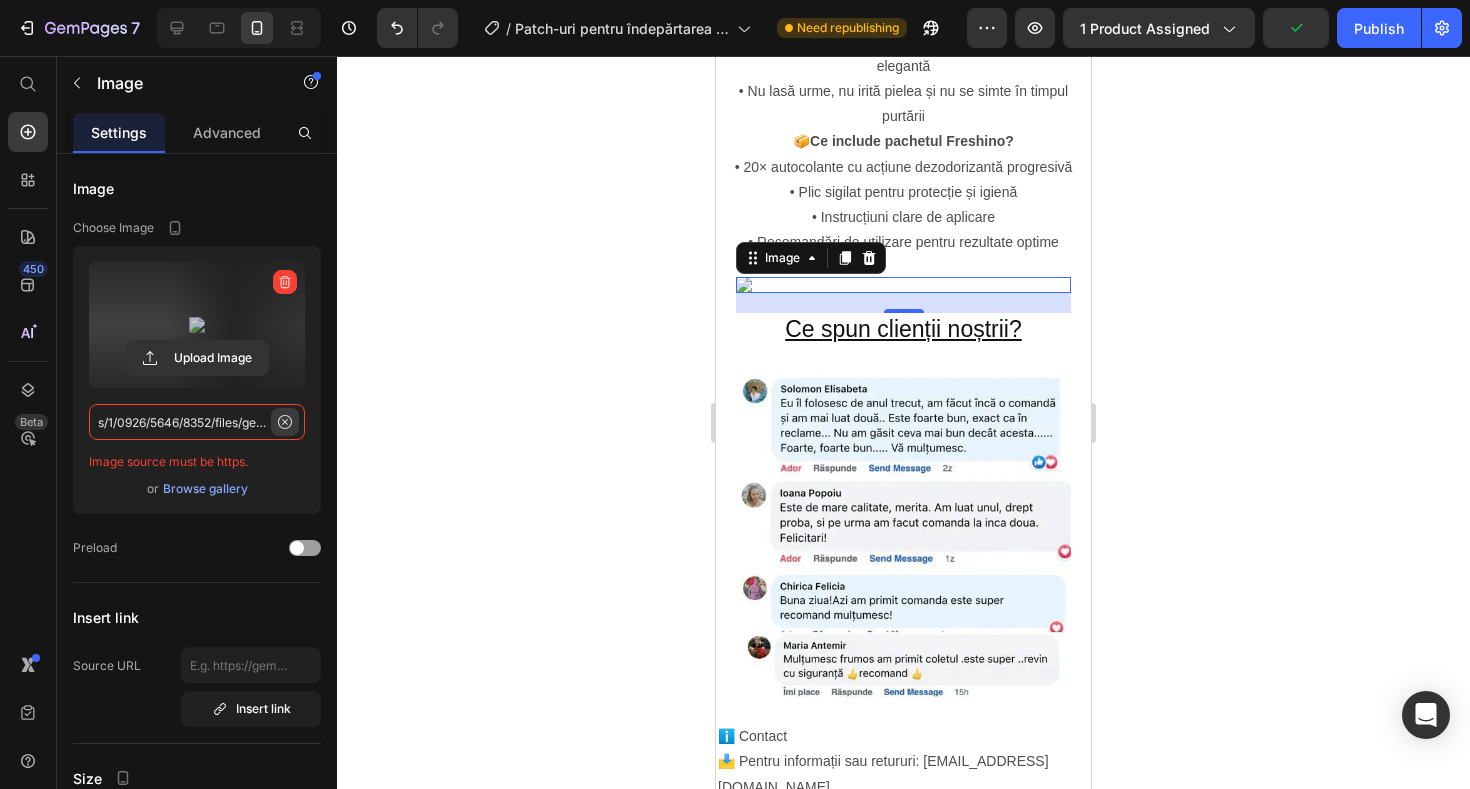type on "s/1/0926/5646/8352/files/gempages_571677566075667271-b5169665-4860-4d77-857a-13d8b213d870.png" 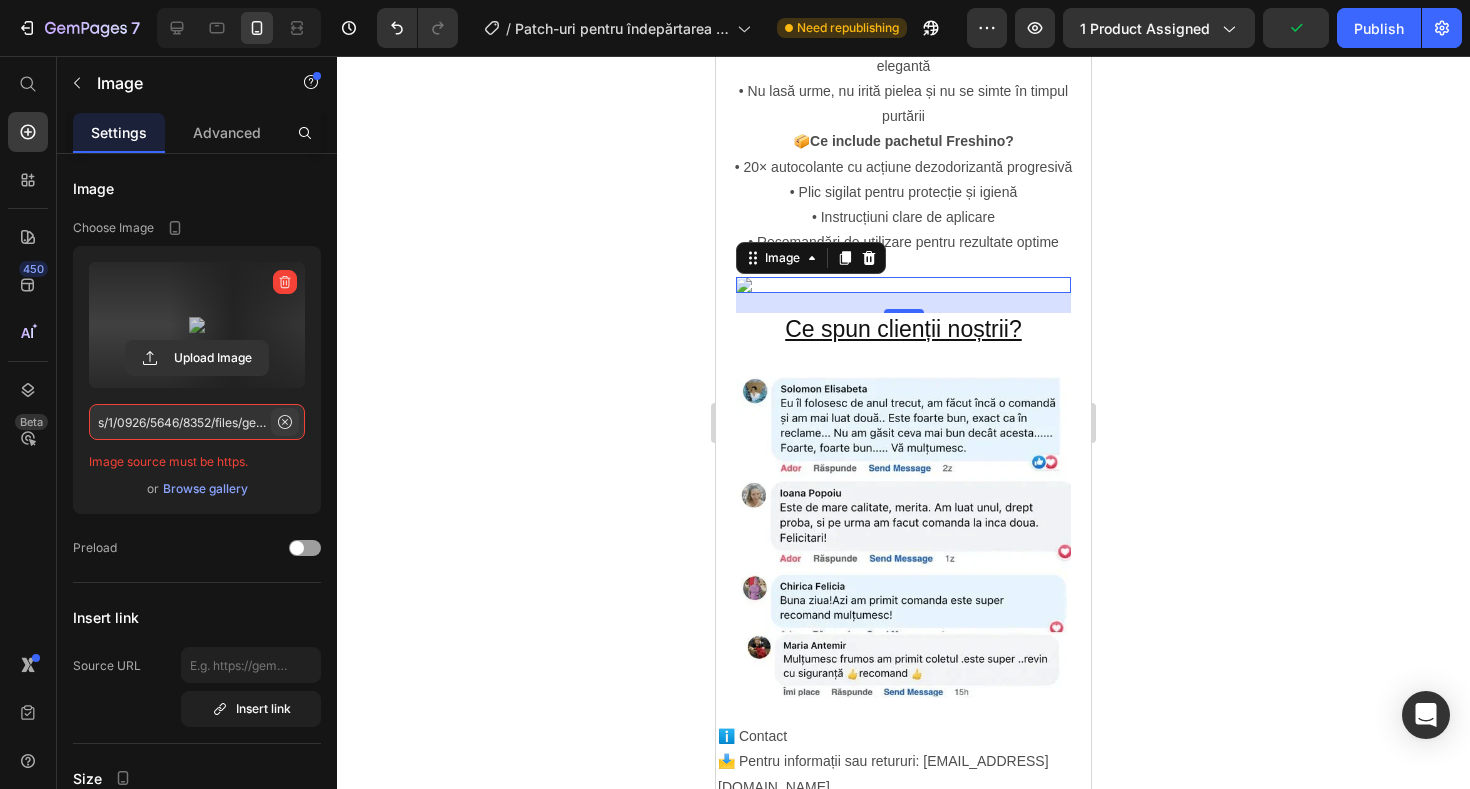 click 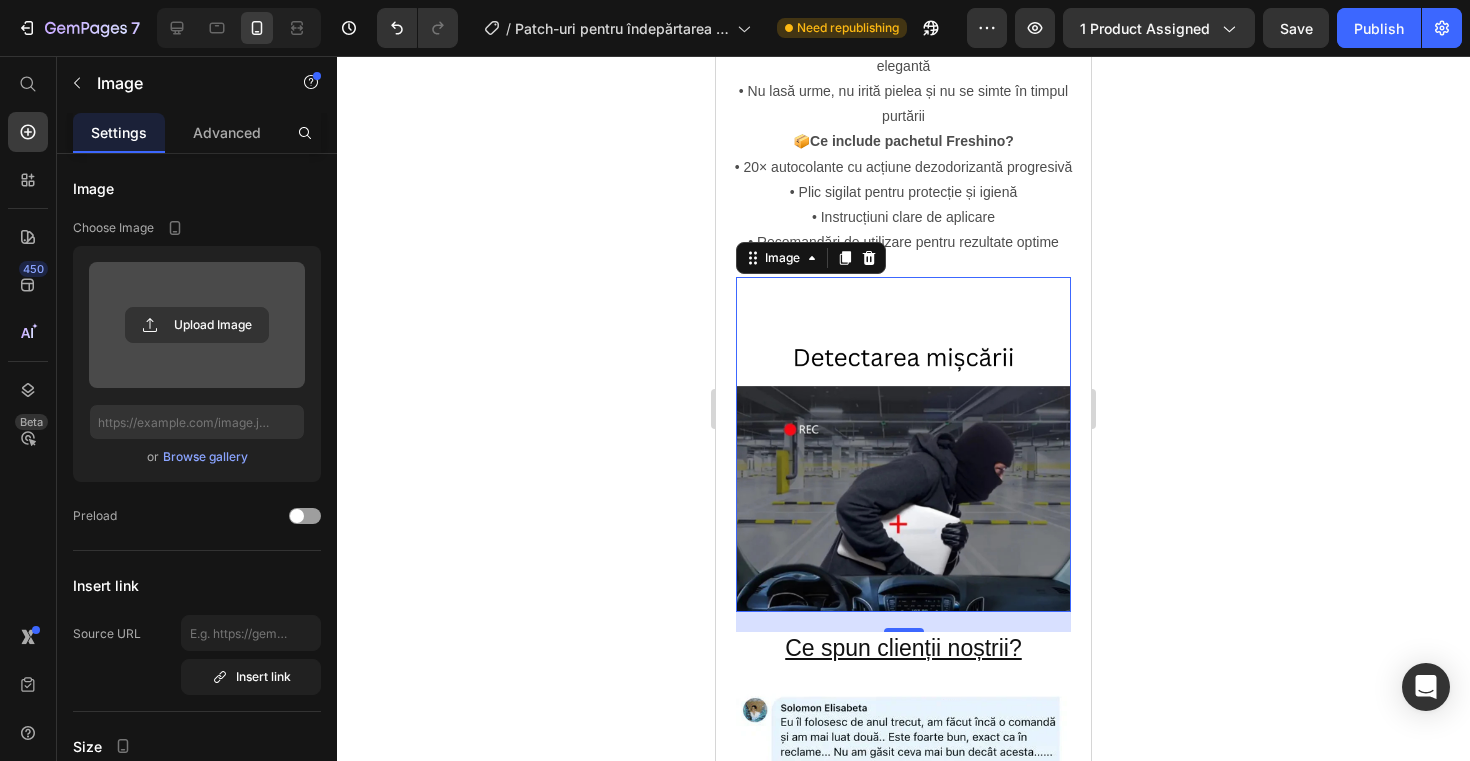 click at bounding box center [903, 444] 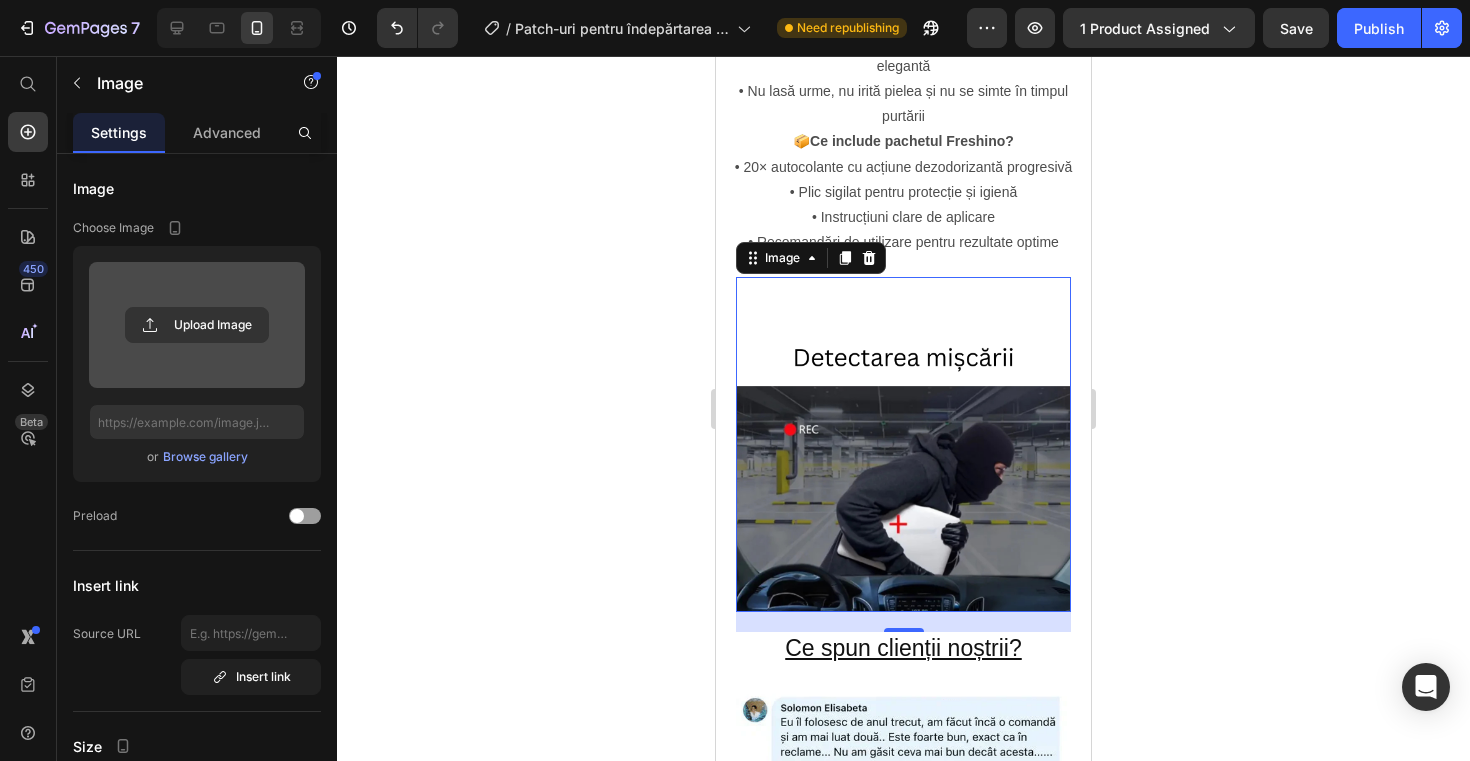 click at bounding box center (197, 325) 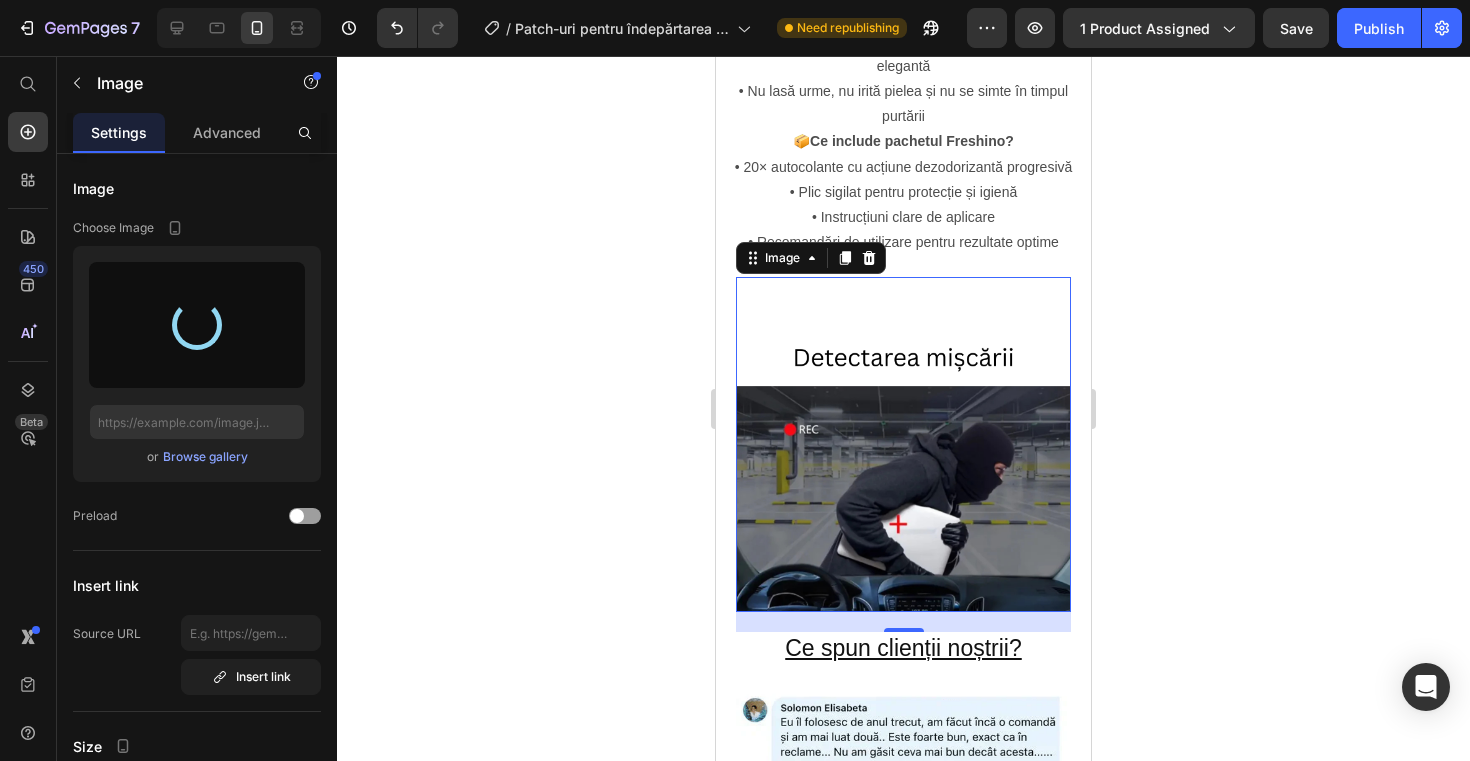 type on "[URL][DOMAIN_NAME]" 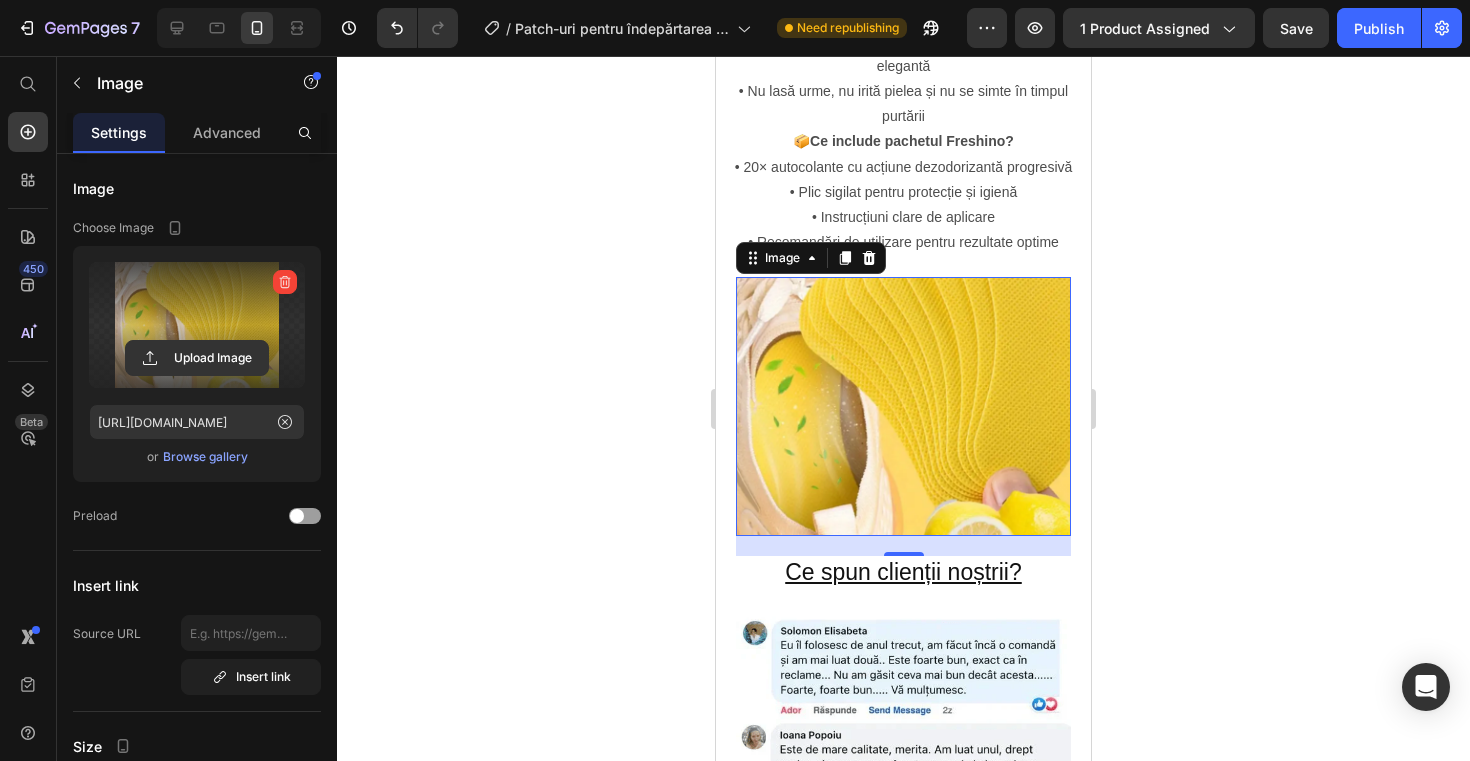 click 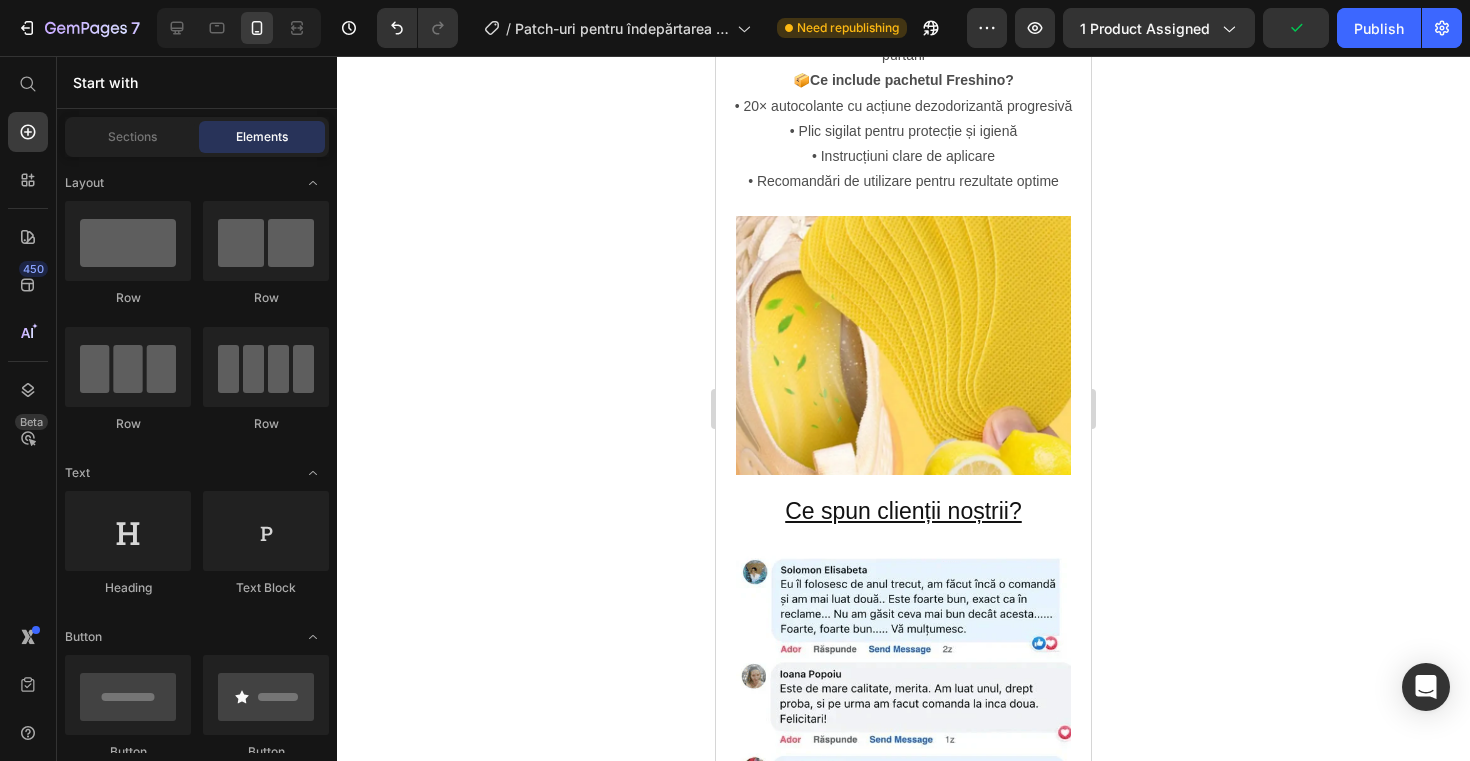 scroll, scrollTop: 2729, scrollLeft: 0, axis: vertical 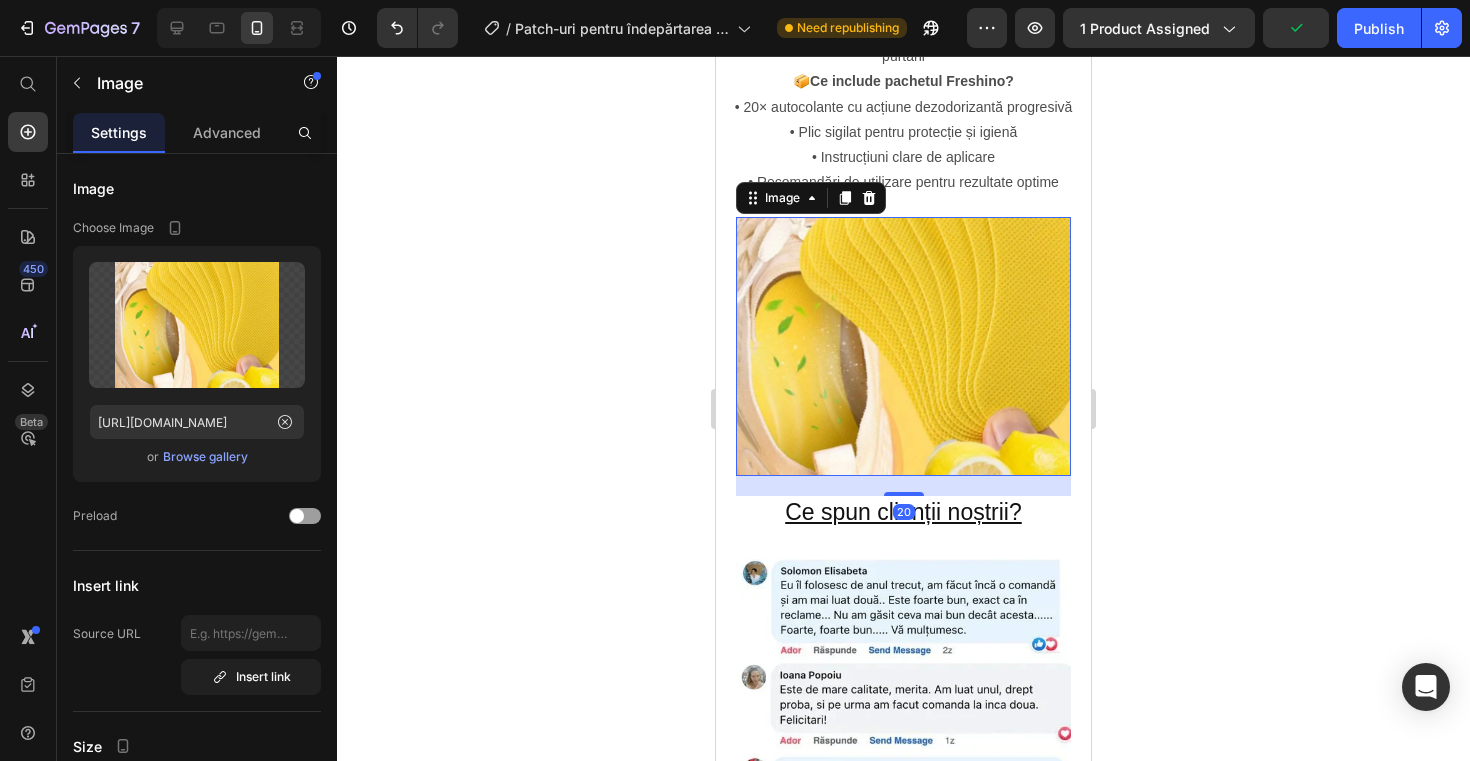 click at bounding box center (903, 346) 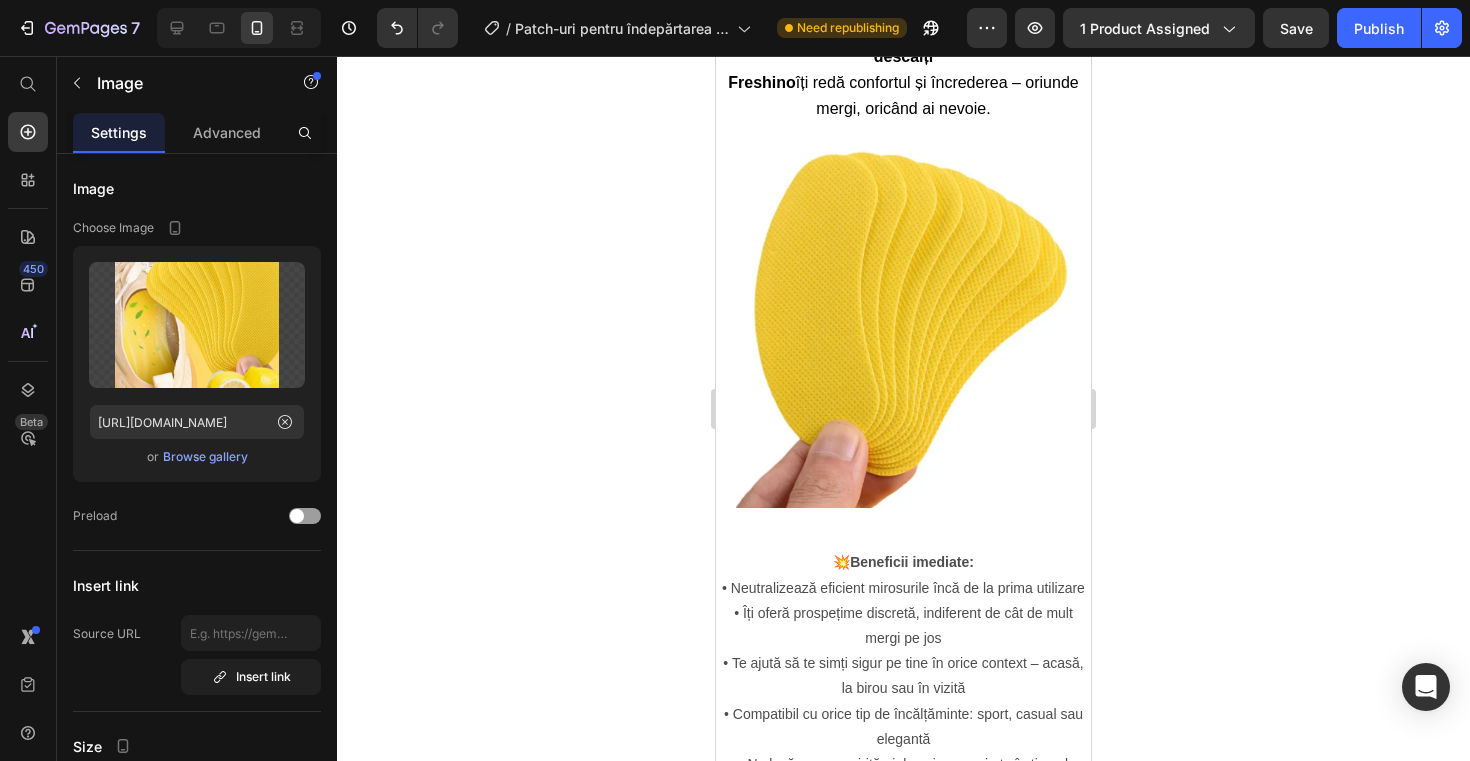 scroll, scrollTop: 1964, scrollLeft: 0, axis: vertical 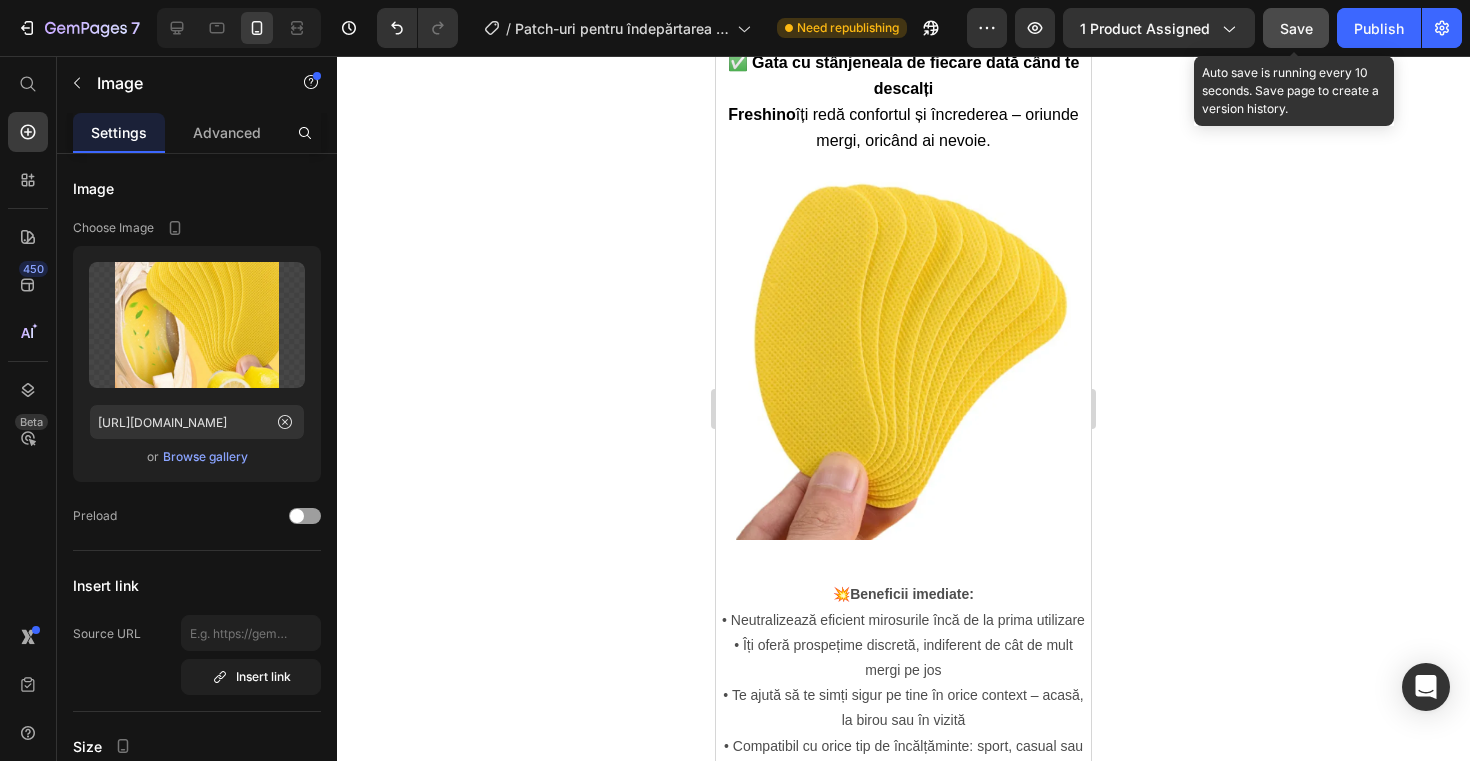 click on "Save" at bounding box center (1296, 28) 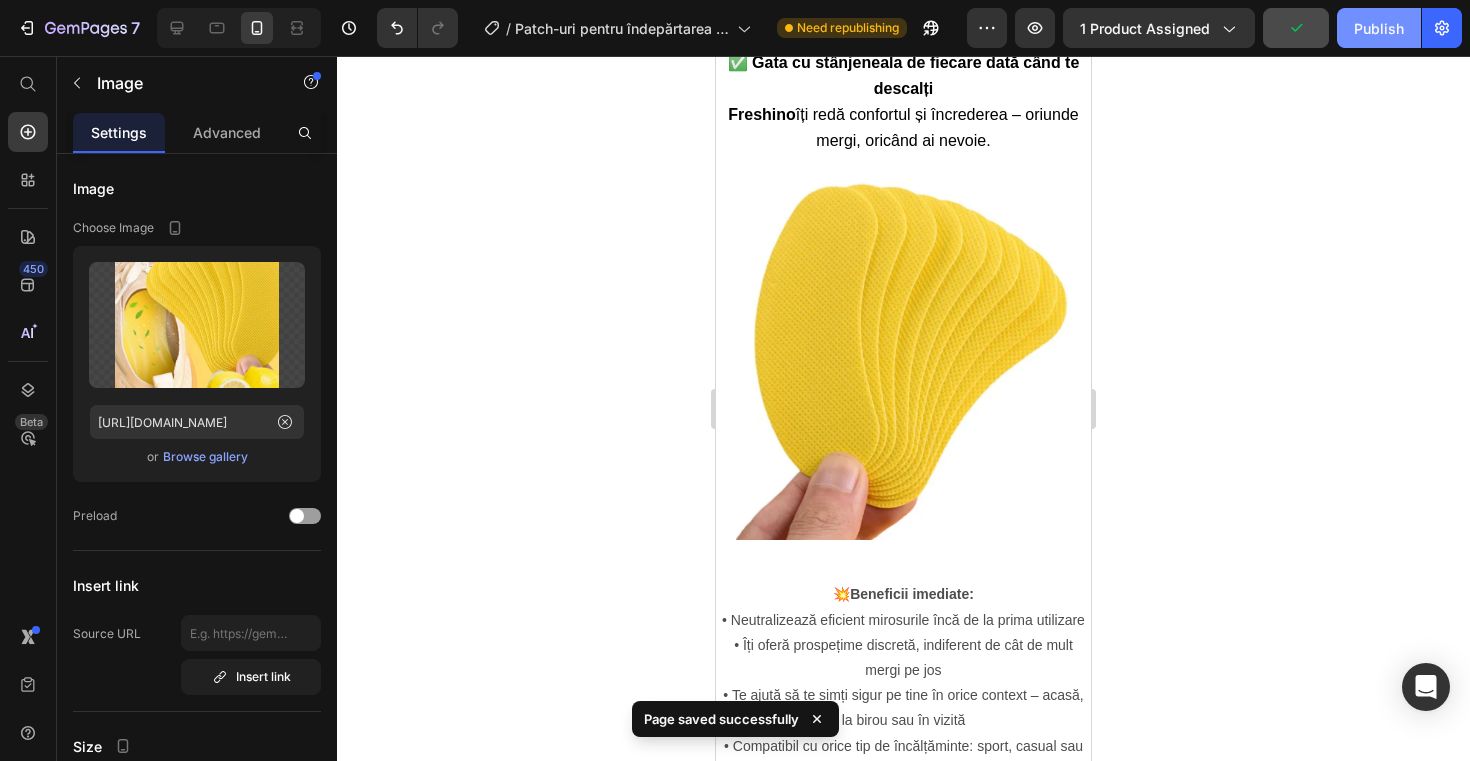 click on "Publish" at bounding box center [1379, 28] 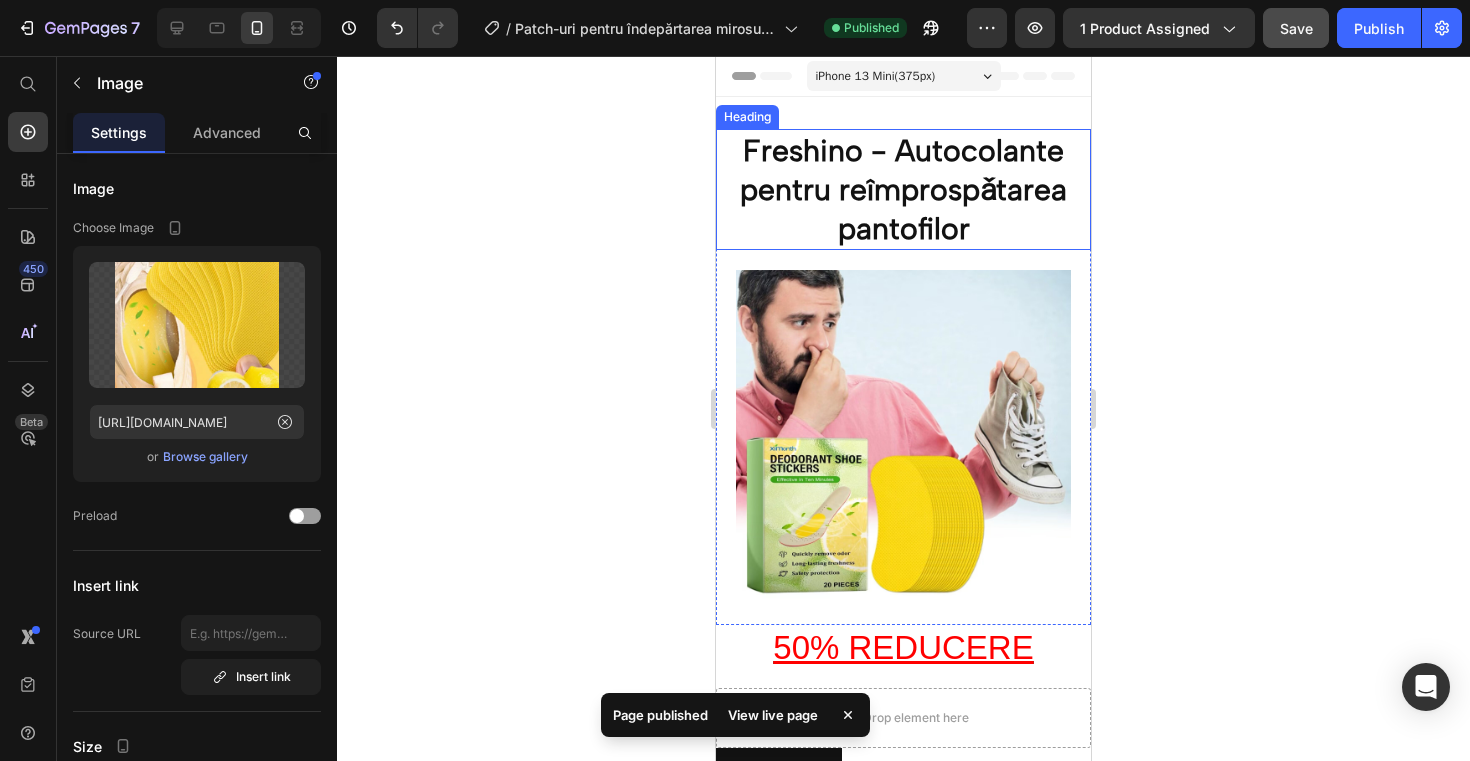 scroll, scrollTop: 0, scrollLeft: 0, axis: both 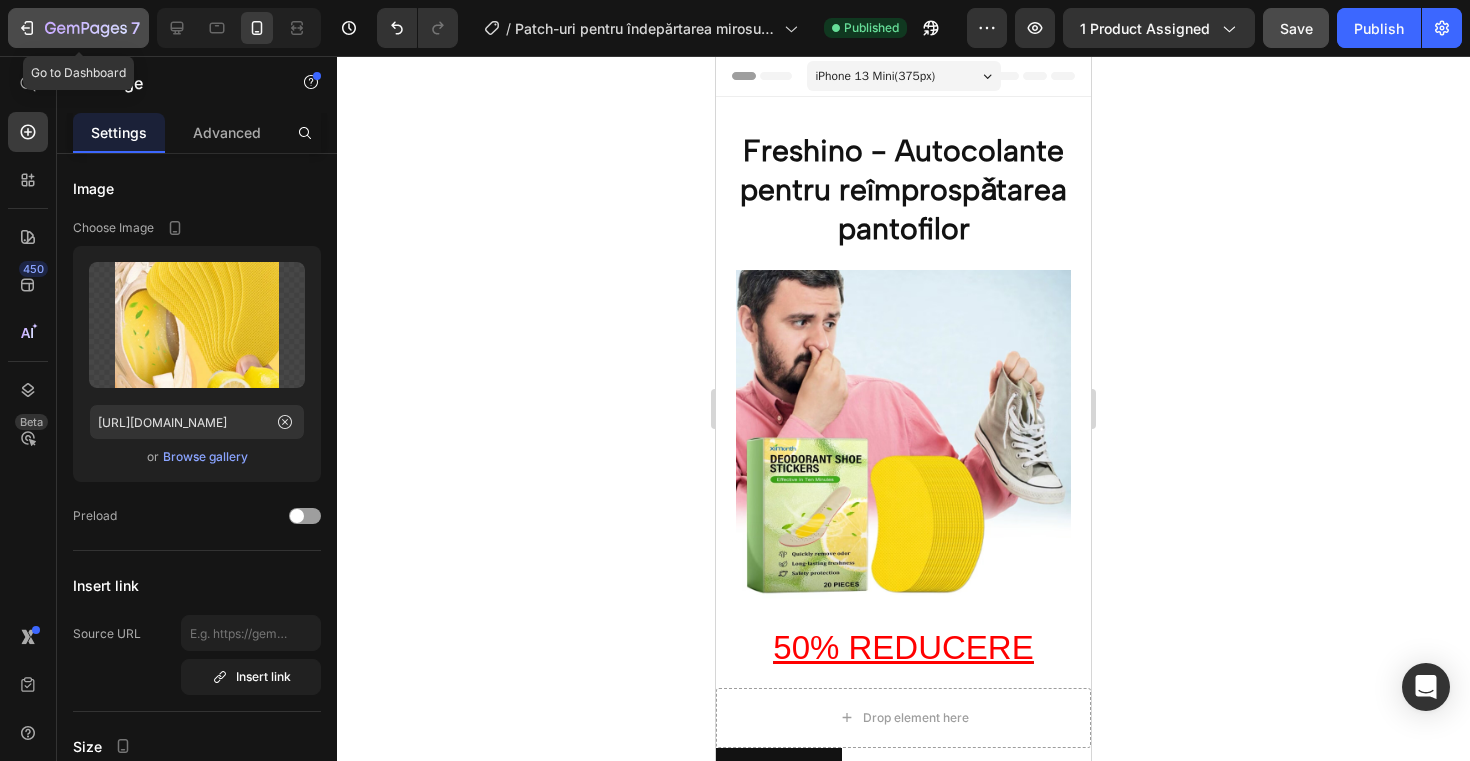 click on "7" 